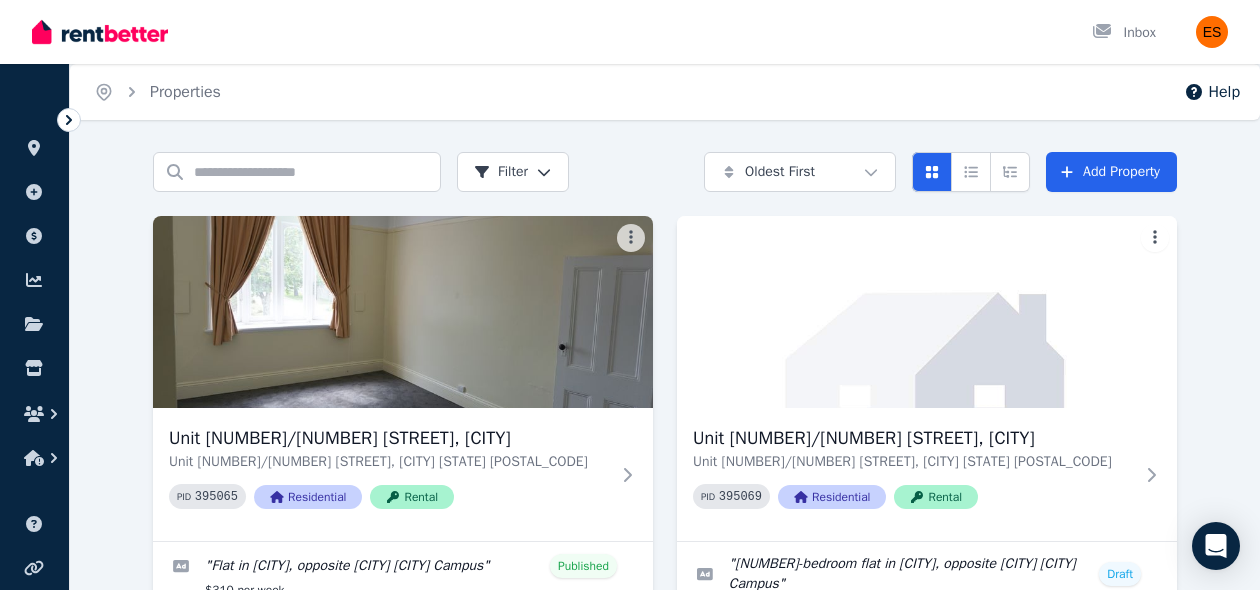 scroll, scrollTop: 385, scrollLeft: 0, axis: vertical 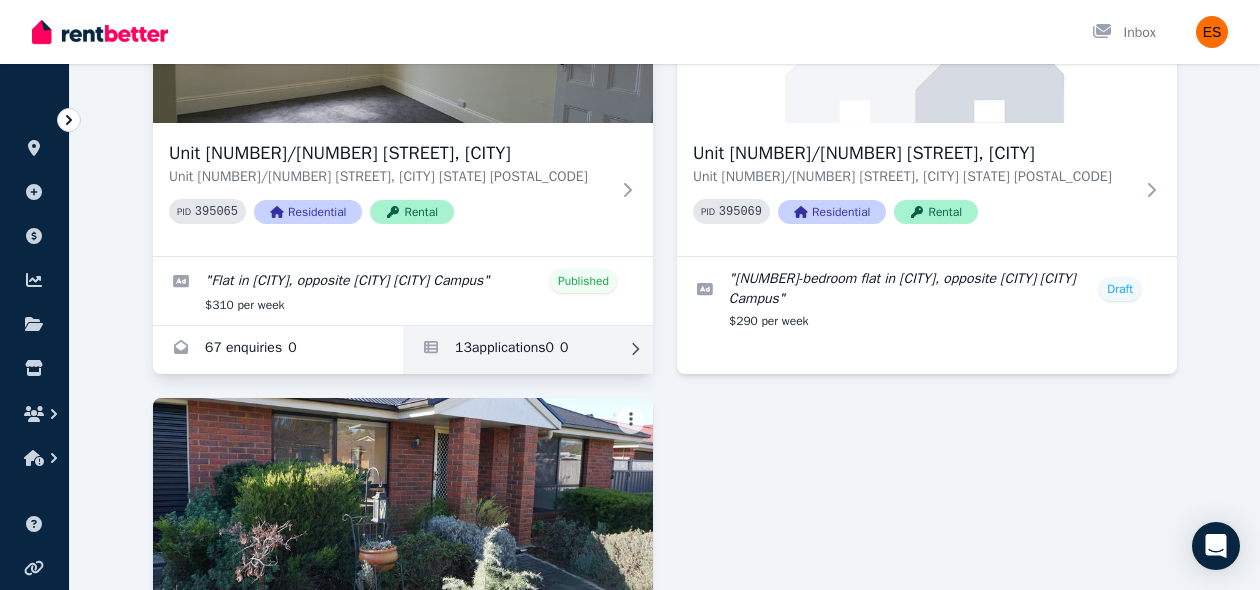 click at bounding box center (528, 350) 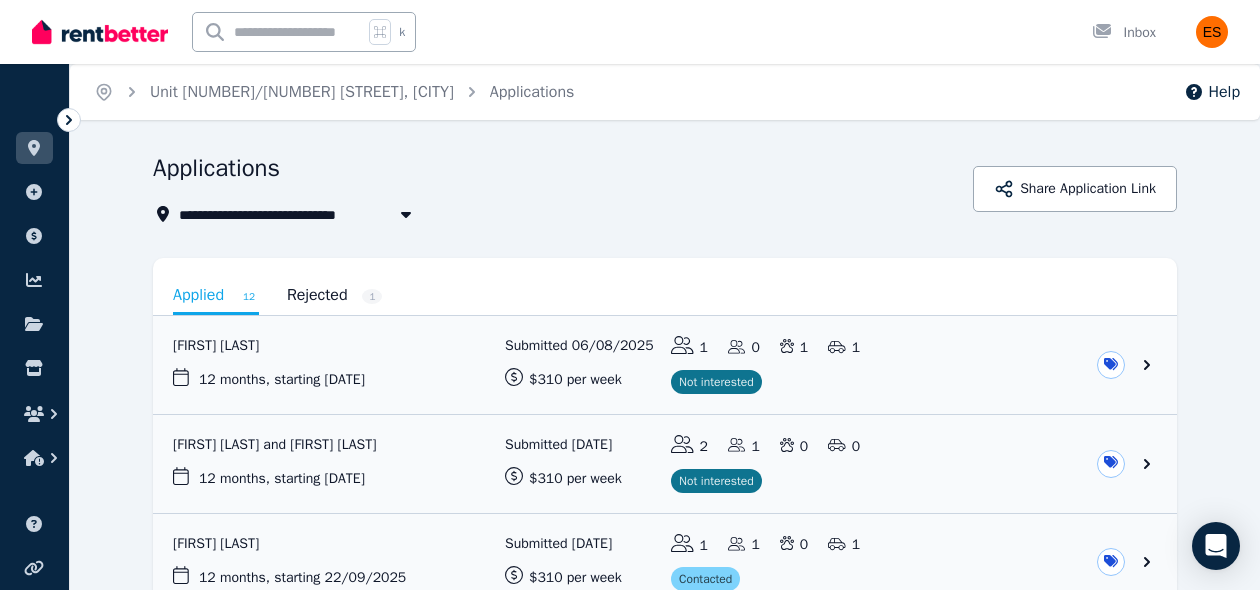 scroll, scrollTop: 35, scrollLeft: 0, axis: vertical 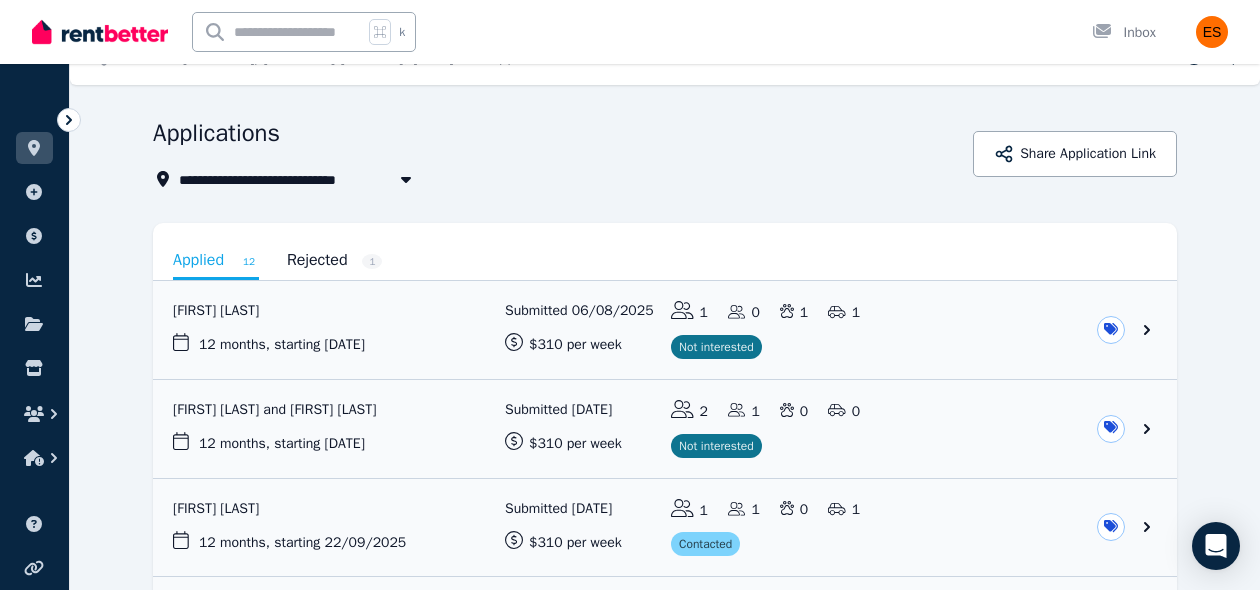 click on "Rejected   1" at bounding box center (335, 260) 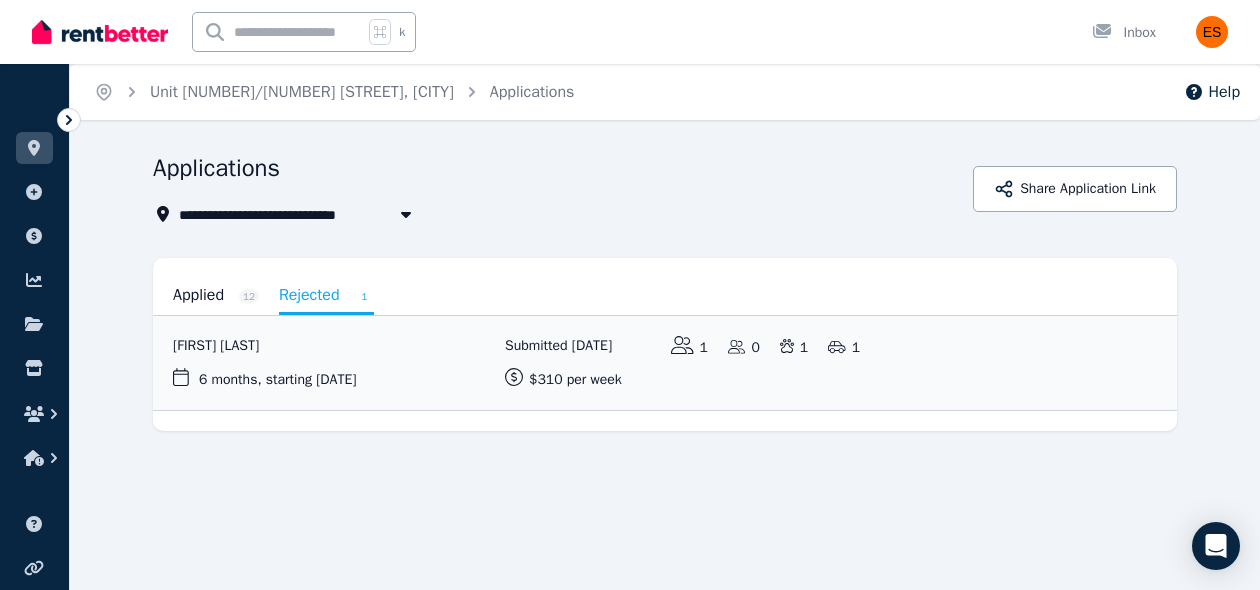 click on "Applied   12" at bounding box center [216, 295] 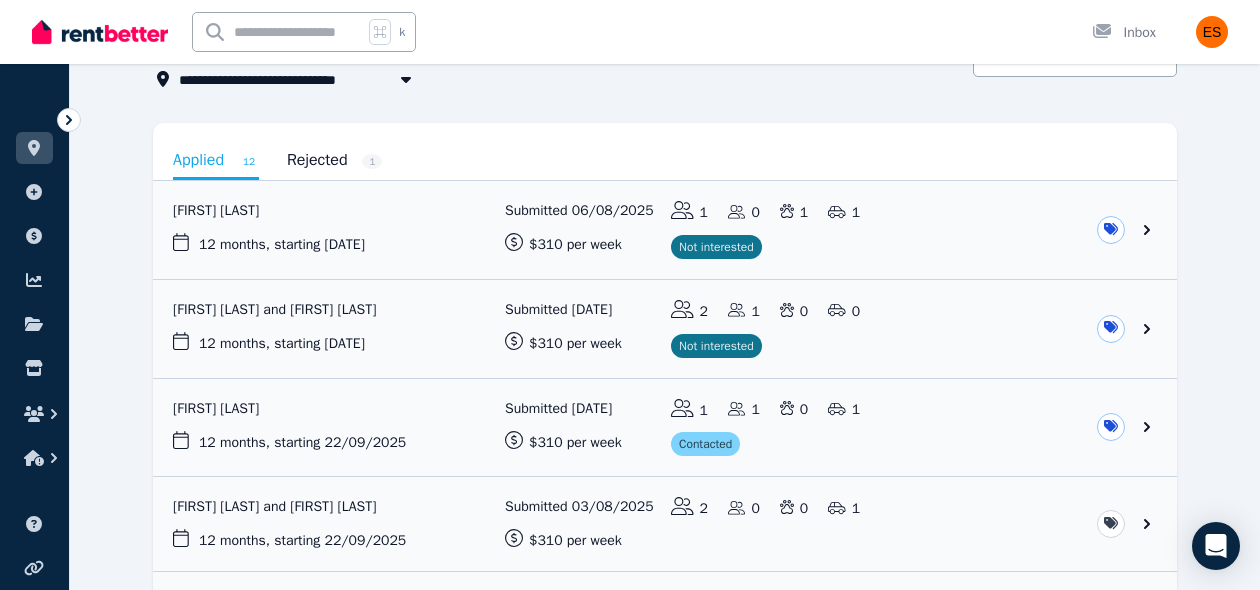 scroll, scrollTop: 138, scrollLeft: 0, axis: vertical 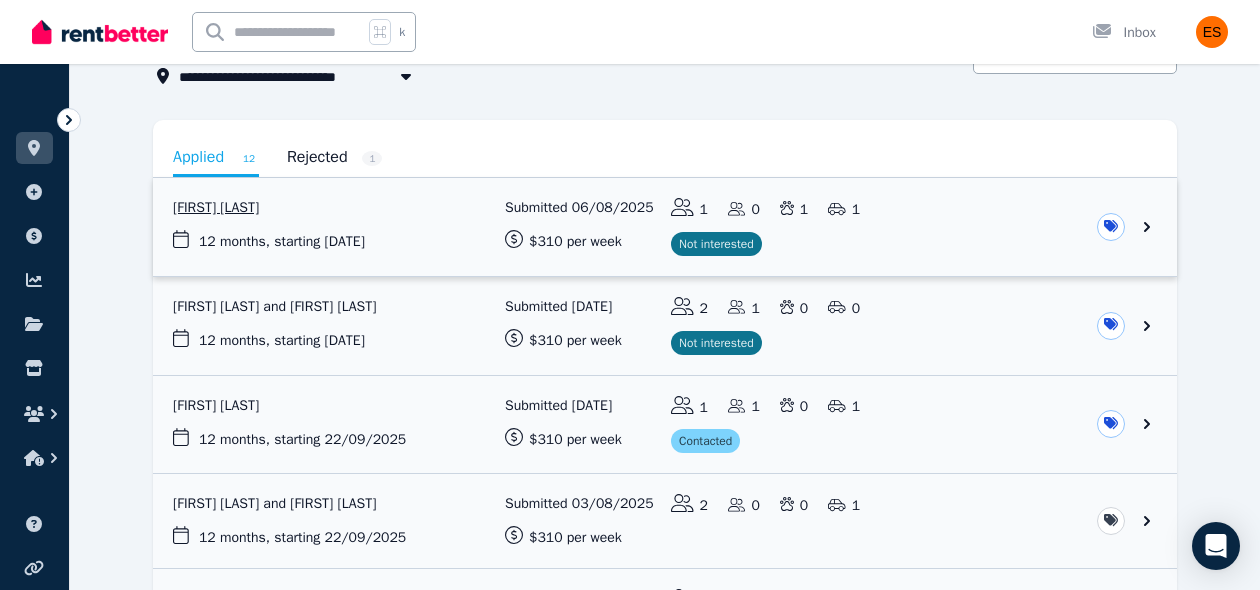 click at bounding box center (665, 227) 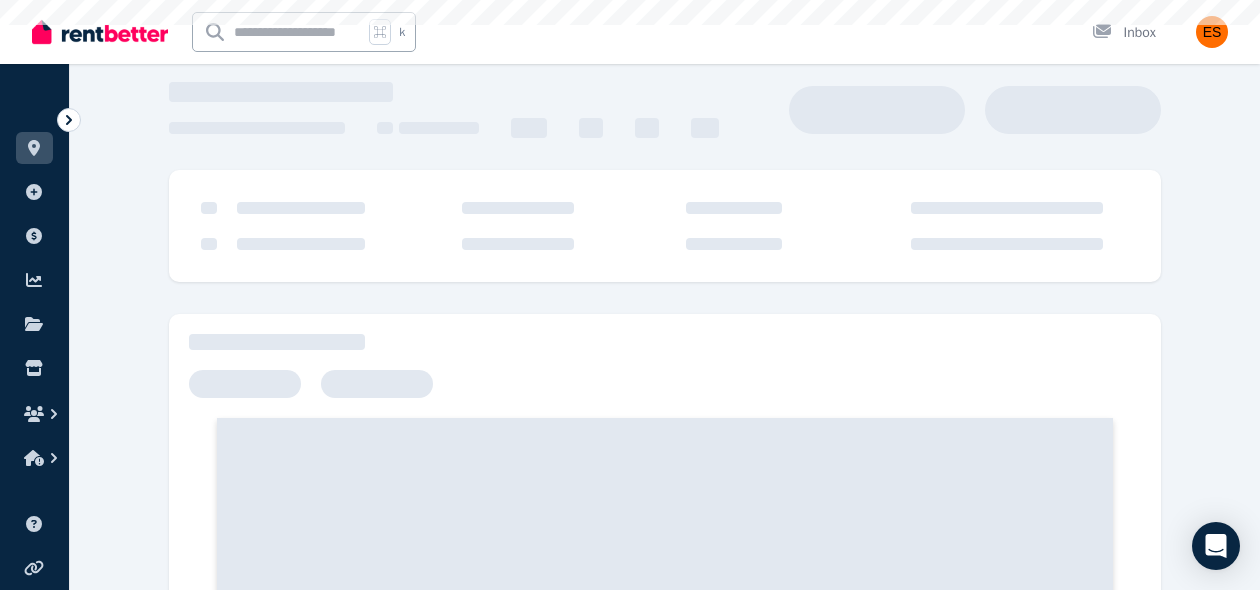 scroll, scrollTop: 0, scrollLeft: 0, axis: both 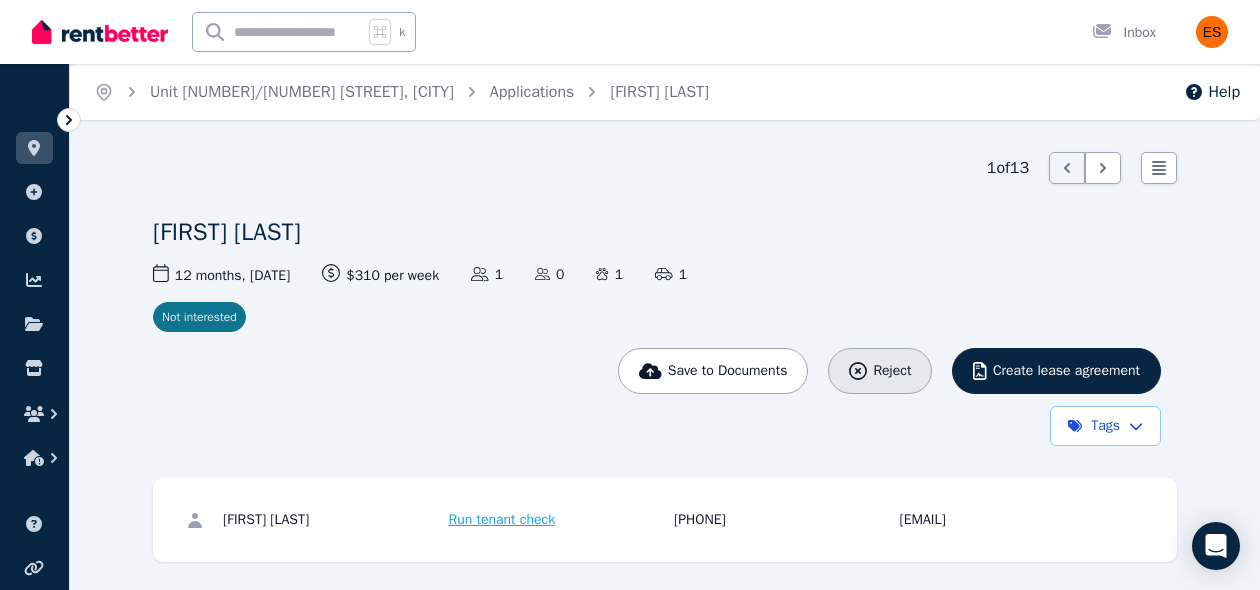 click on "Reject" at bounding box center (892, 371) 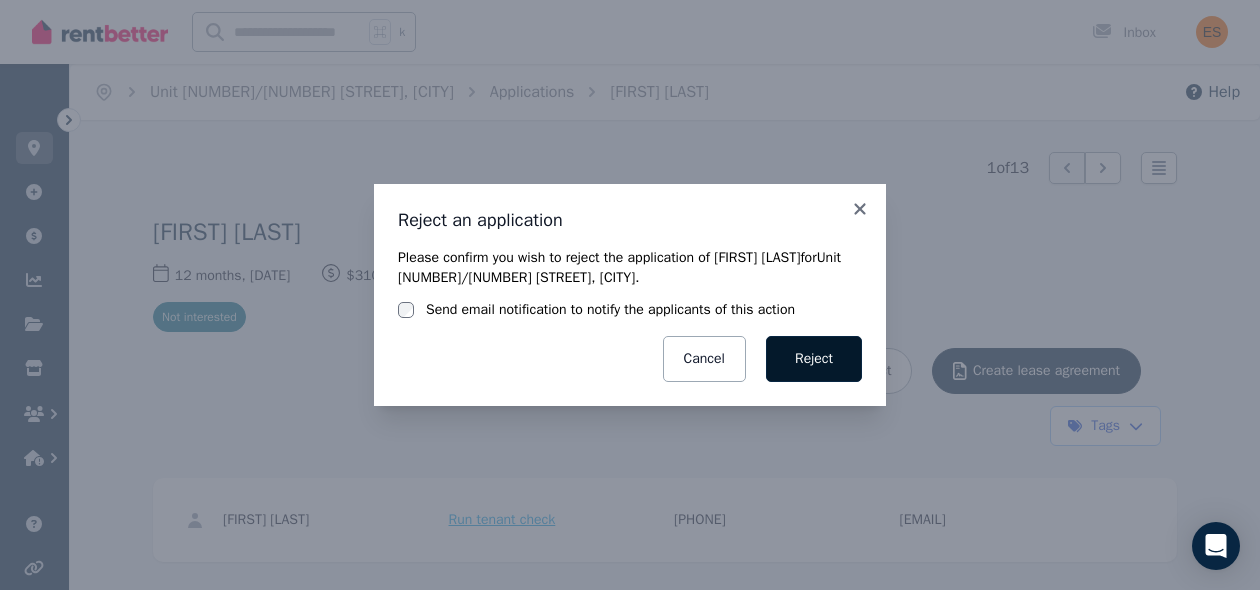 click on "Reject" at bounding box center (814, 359) 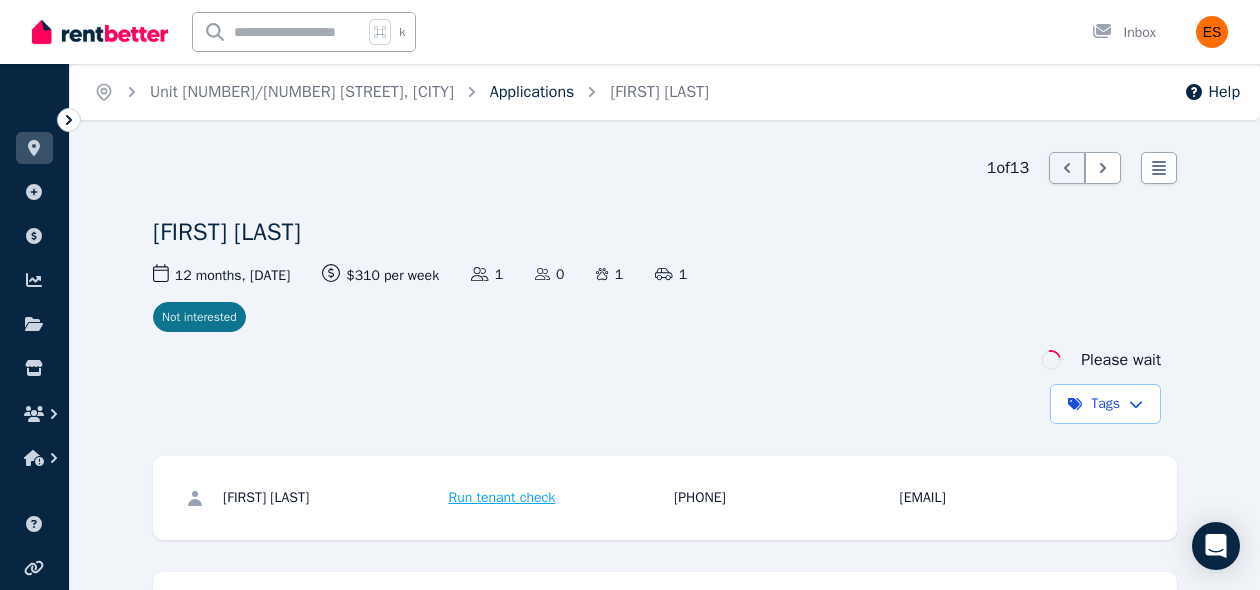 click on "Applications" at bounding box center (532, 92) 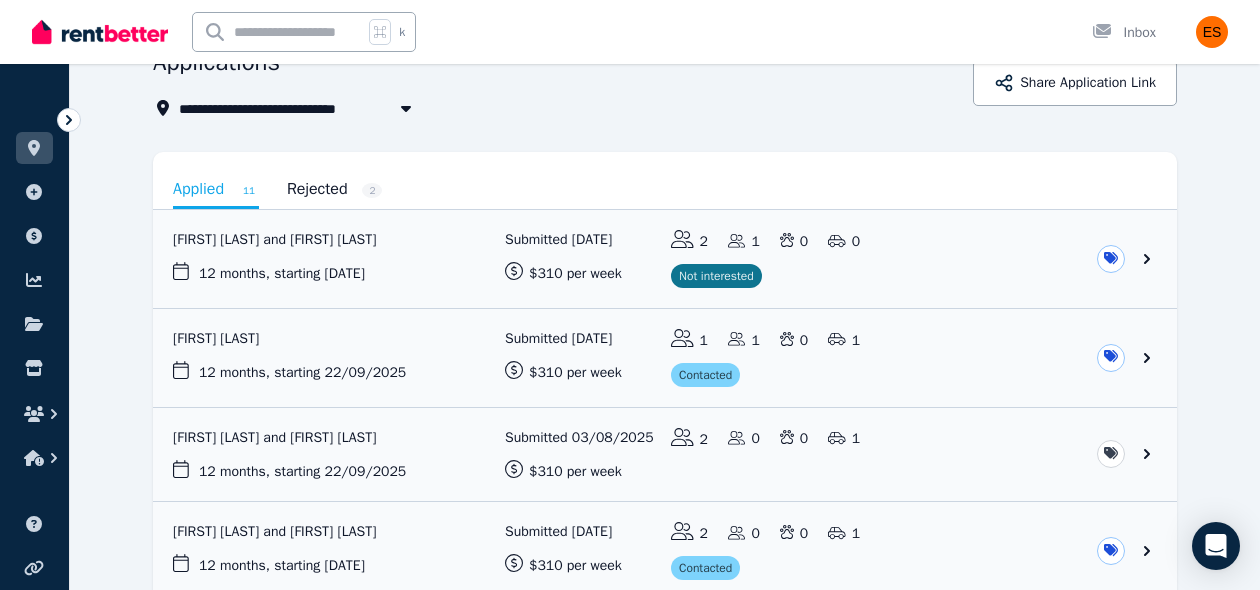 scroll, scrollTop: 119, scrollLeft: 0, axis: vertical 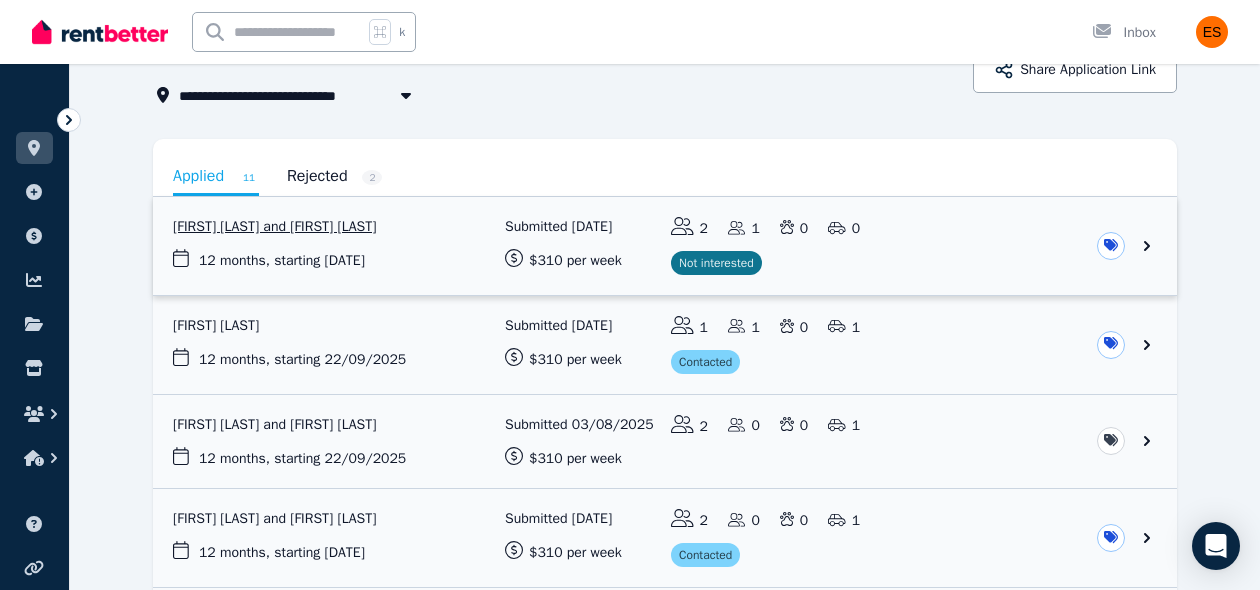 click at bounding box center (665, 246) 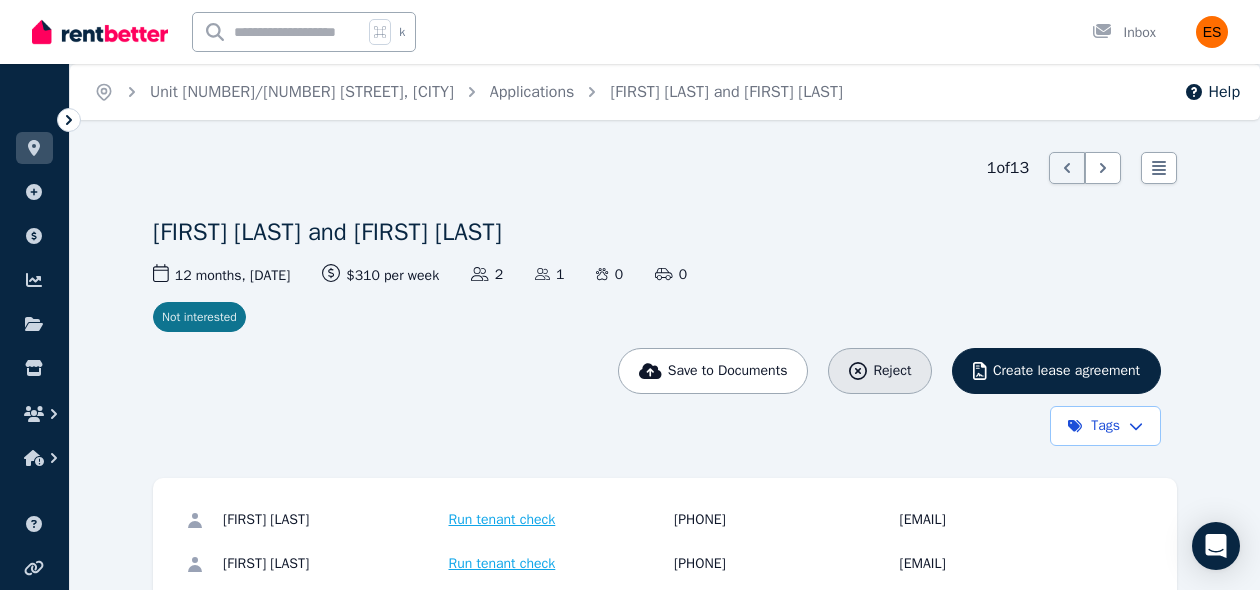 click on "Reject" at bounding box center [892, 371] 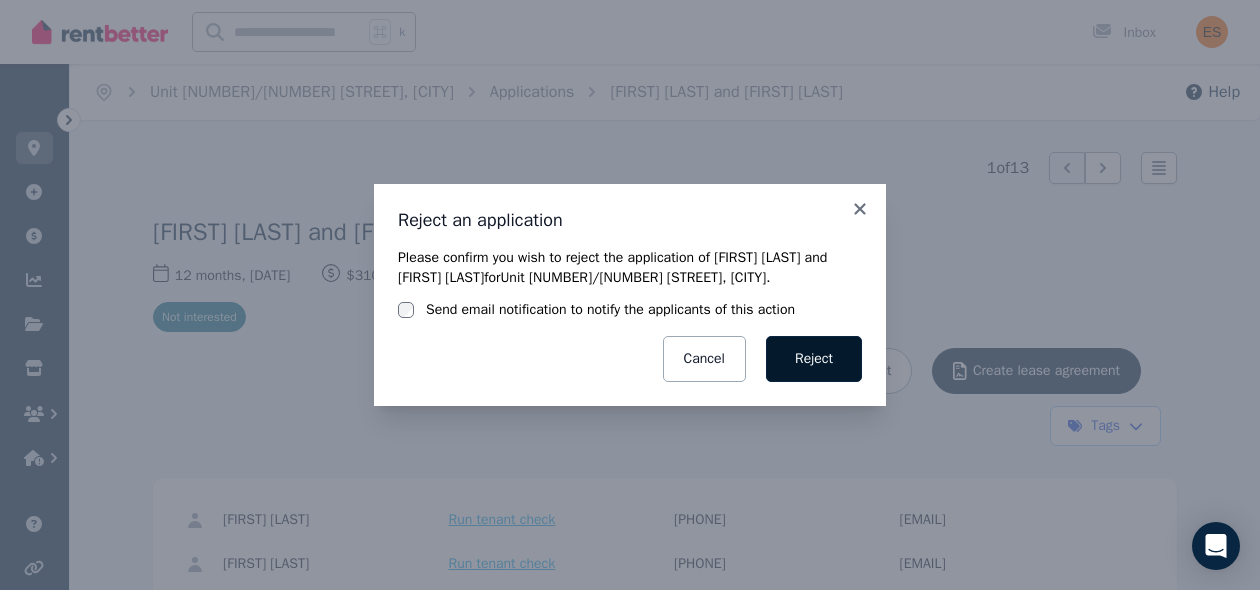 click on "Reject" at bounding box center (814, 359) 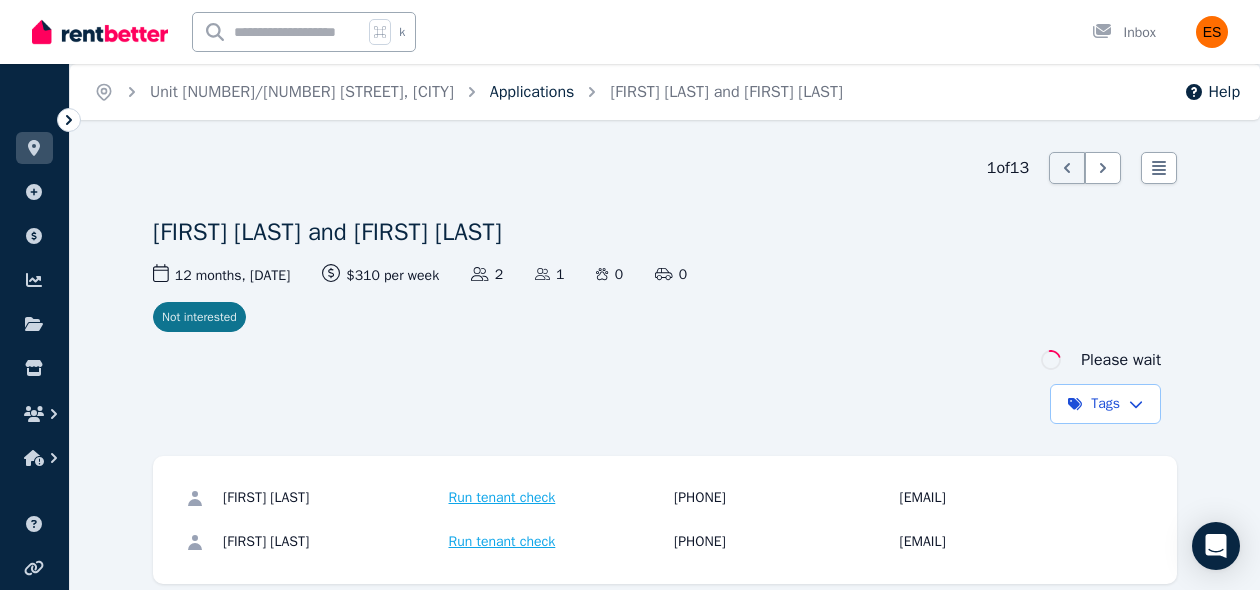 click on "Applications" at bounding box center [532, 92] 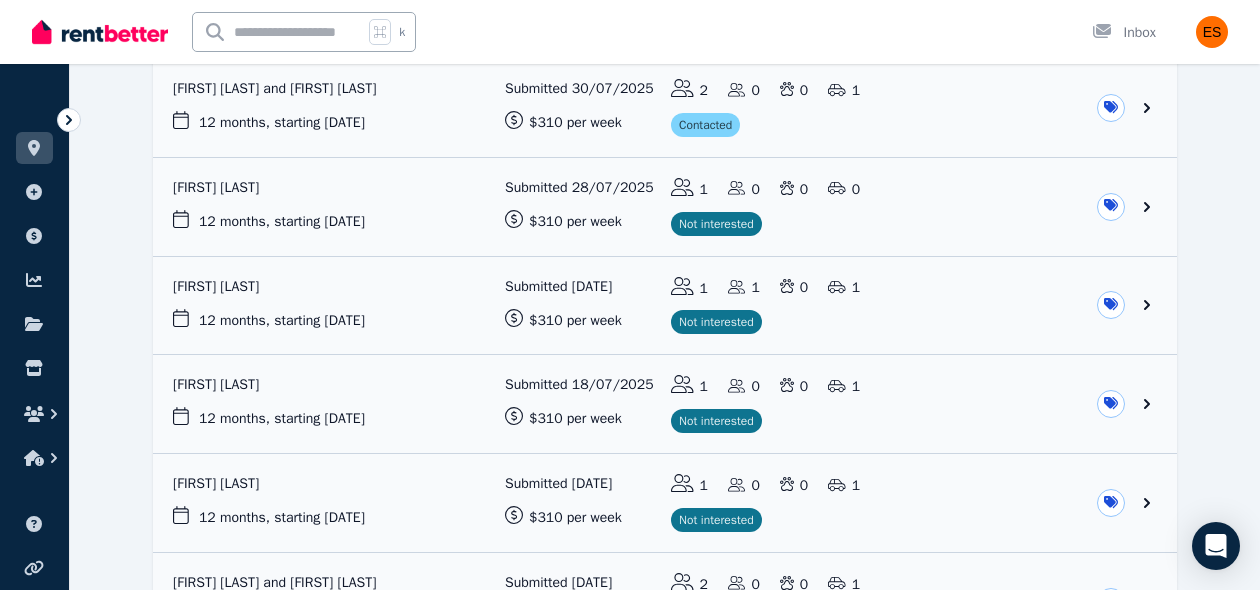 scroll, scrollTop: 742, scrollLeft: 0, axis: vertical 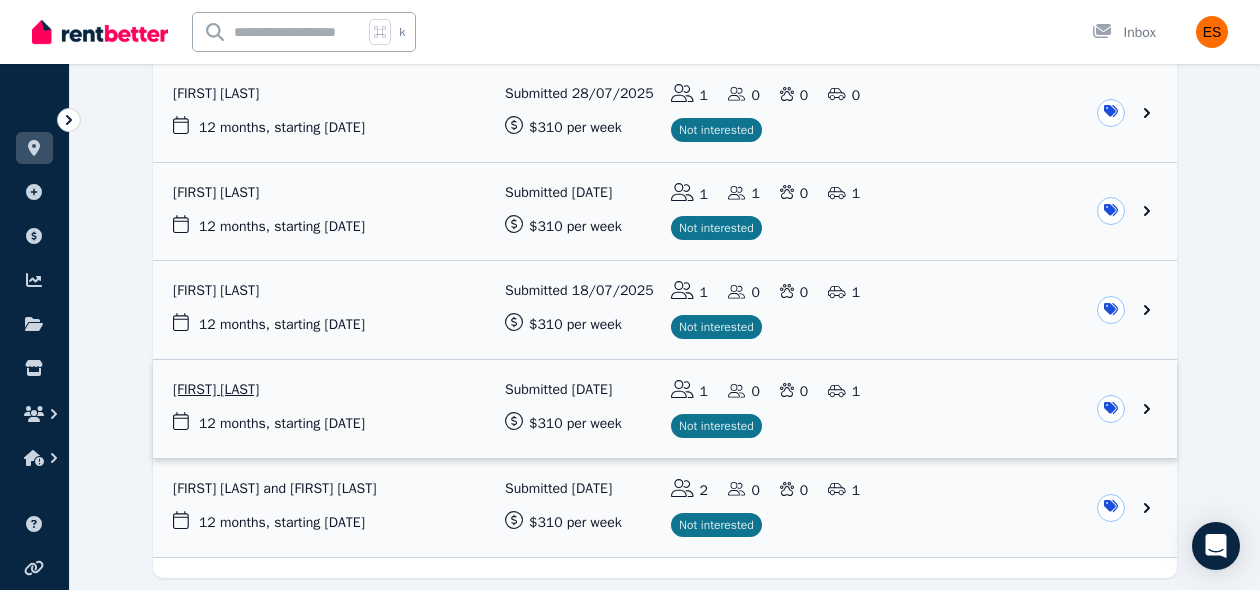 click at bounding box center (665, 409) 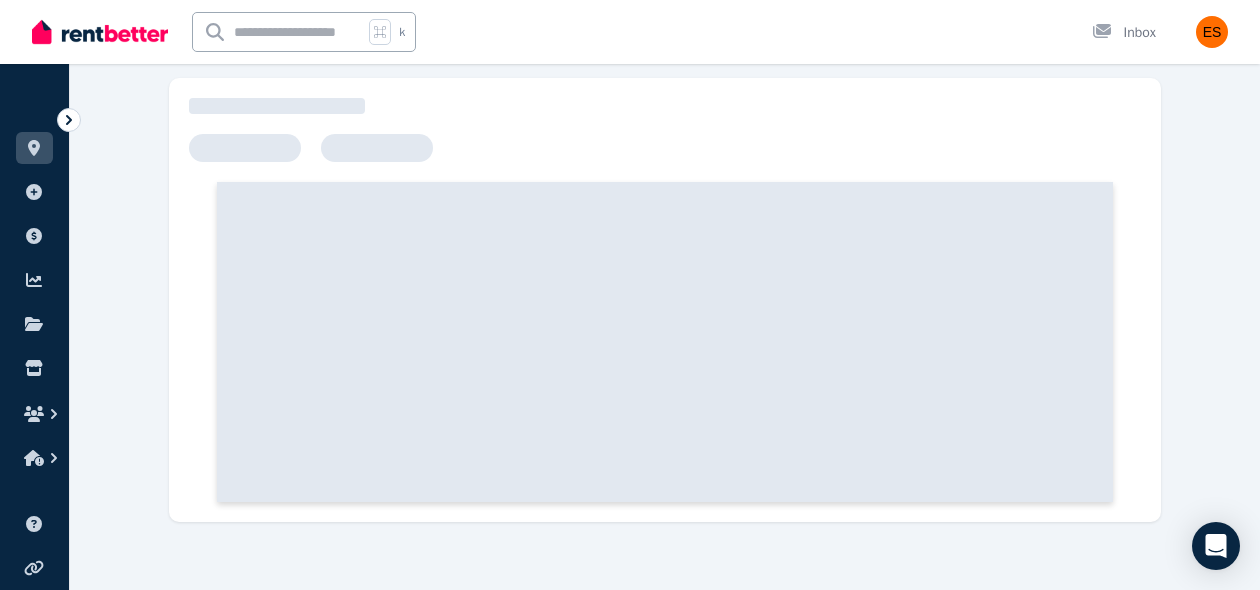 scroll, scrollTop: 0, scrollLeft: 0, axis: both 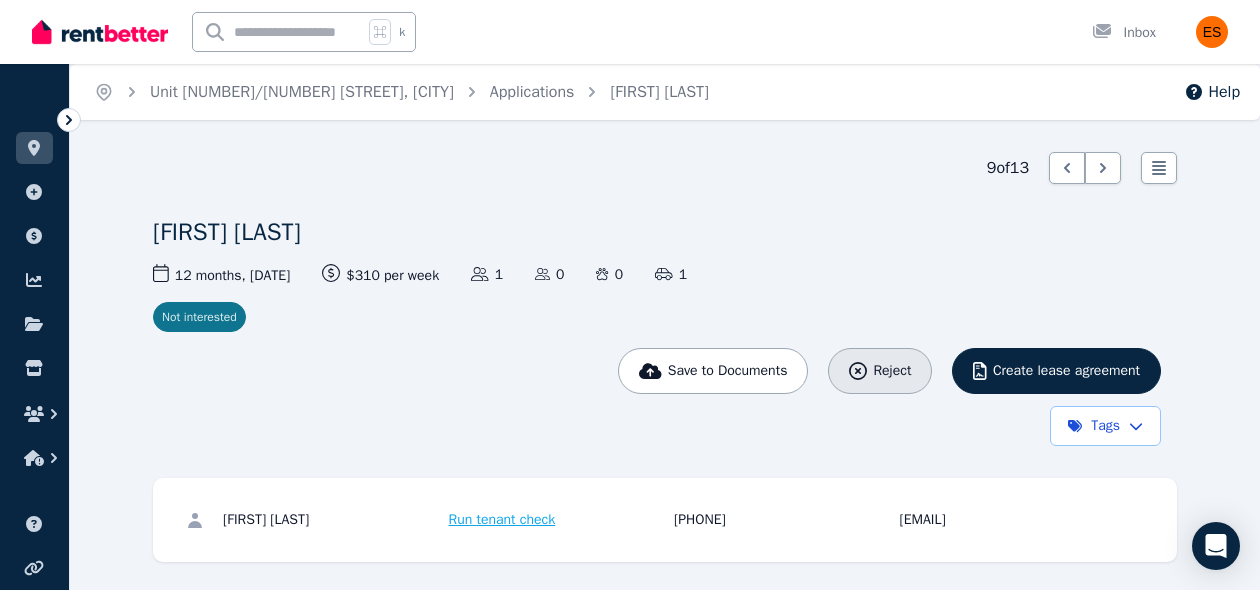 click on "Reject" at bounding box center [892, 371] 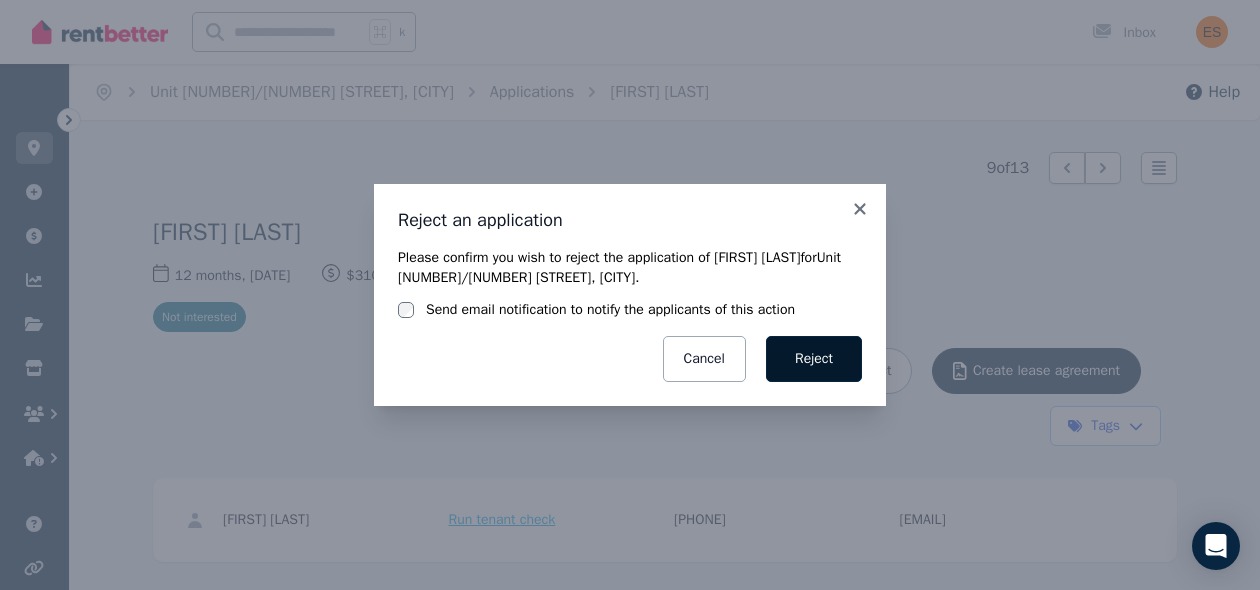 click on "Reject" at bounding box center [814, 359] 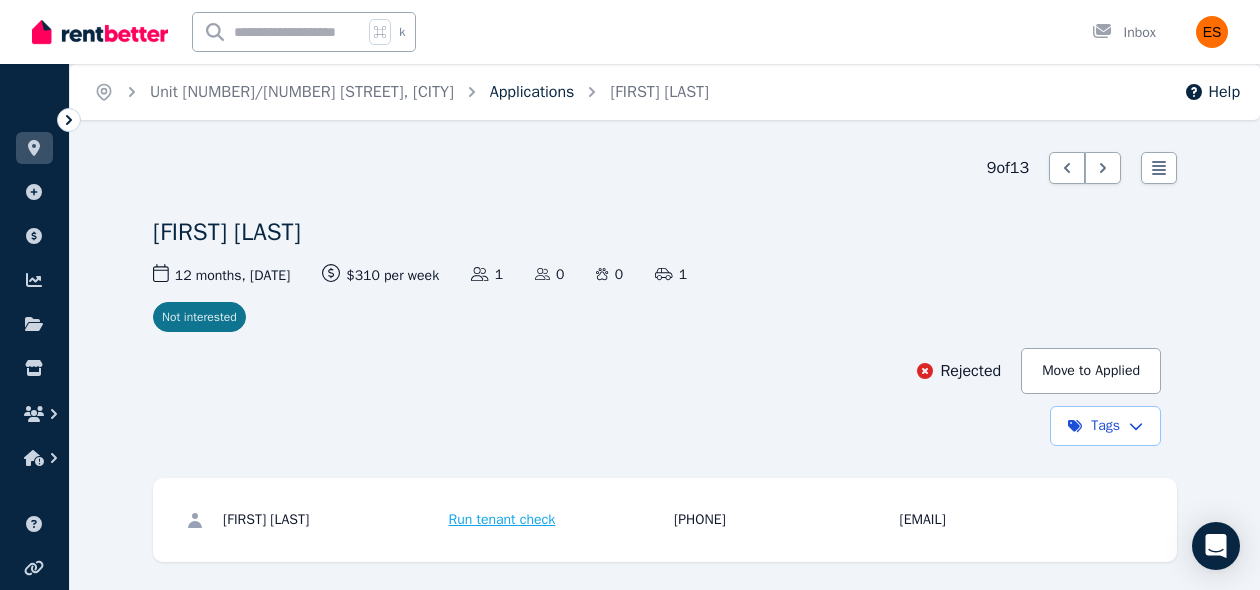 click on "Applications" at bounding box center [532, 92] 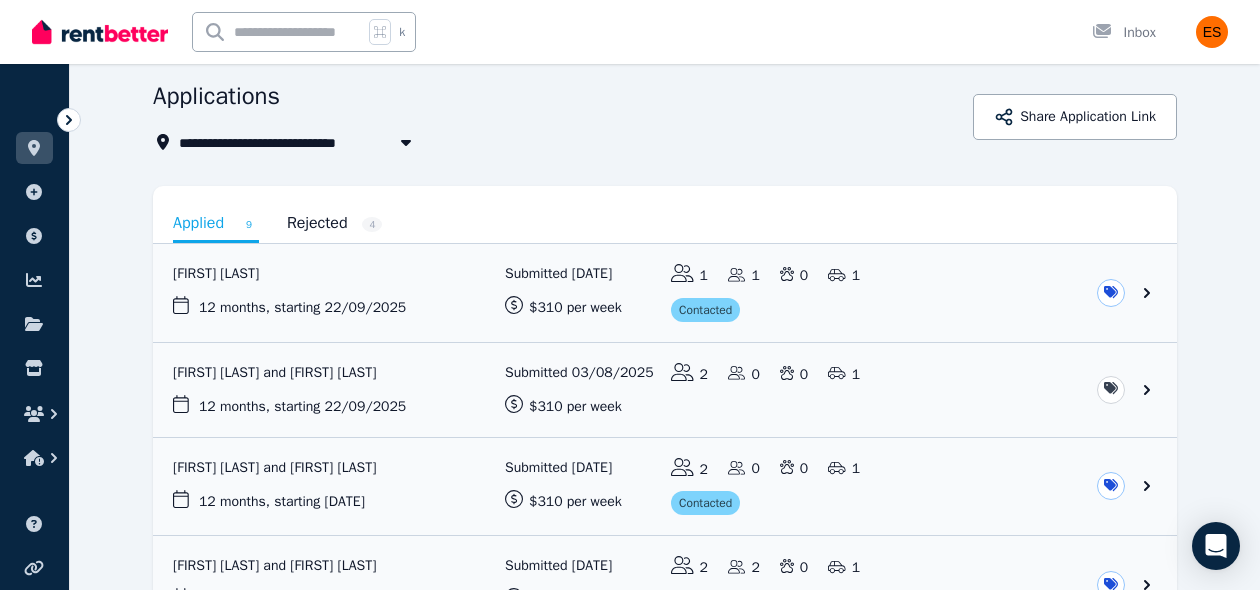 scroll, scrollTop: 706, scrollLeft: 0, axis: vertical 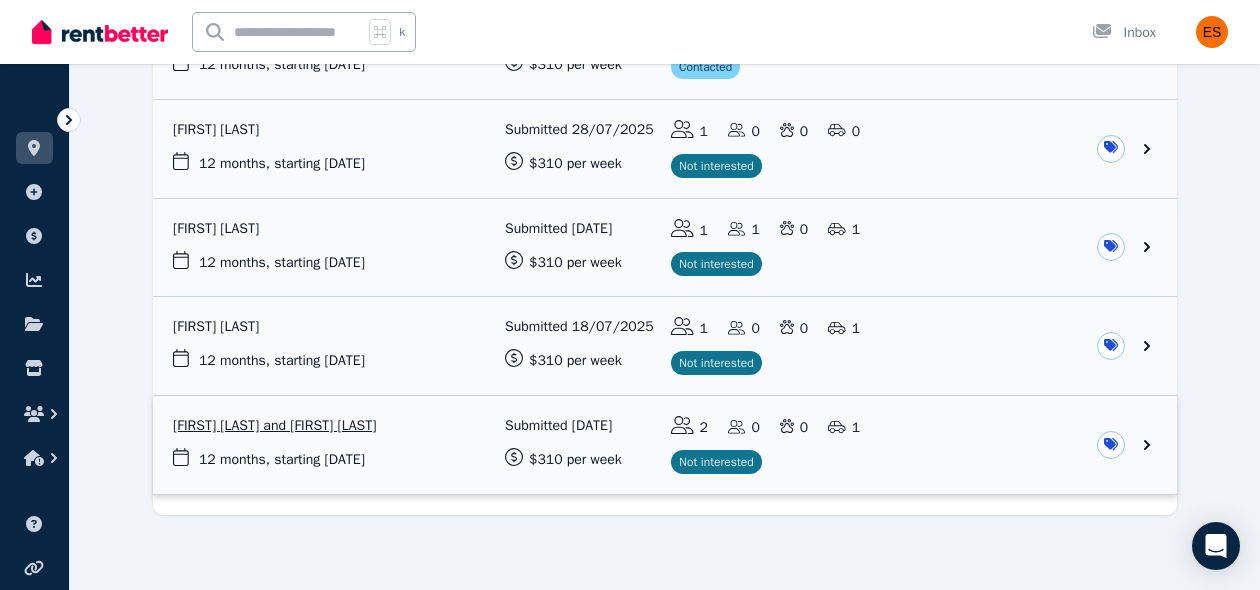click at bounding box center [665, 445] 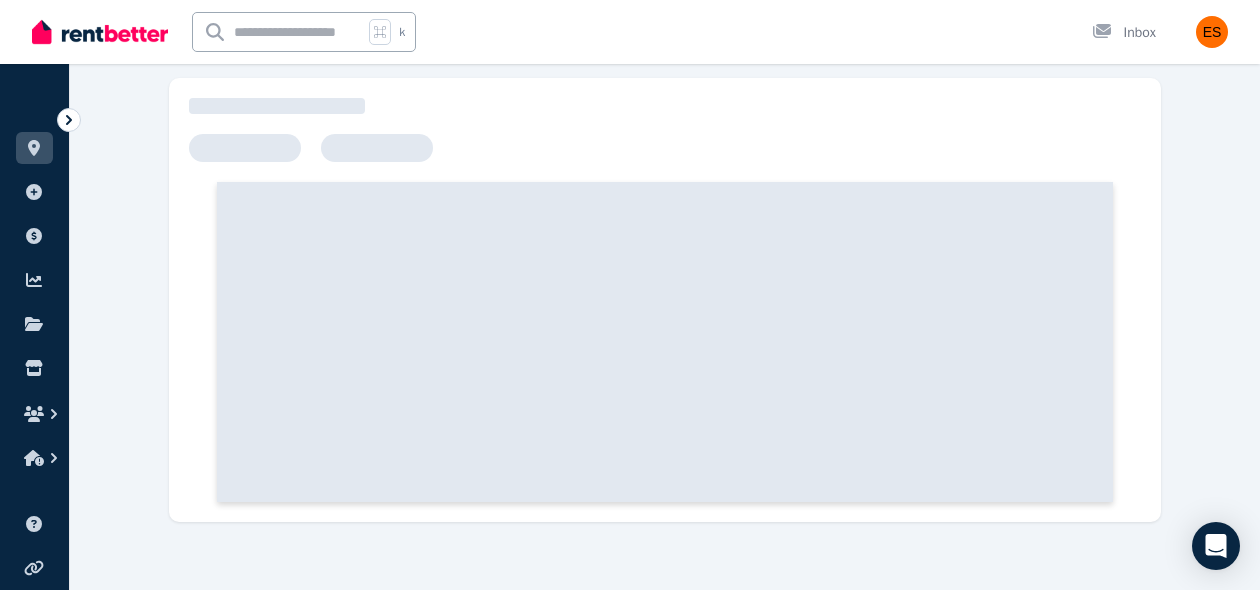 scroll, scrollTop: 0, scrollLeft: 0, axis: both 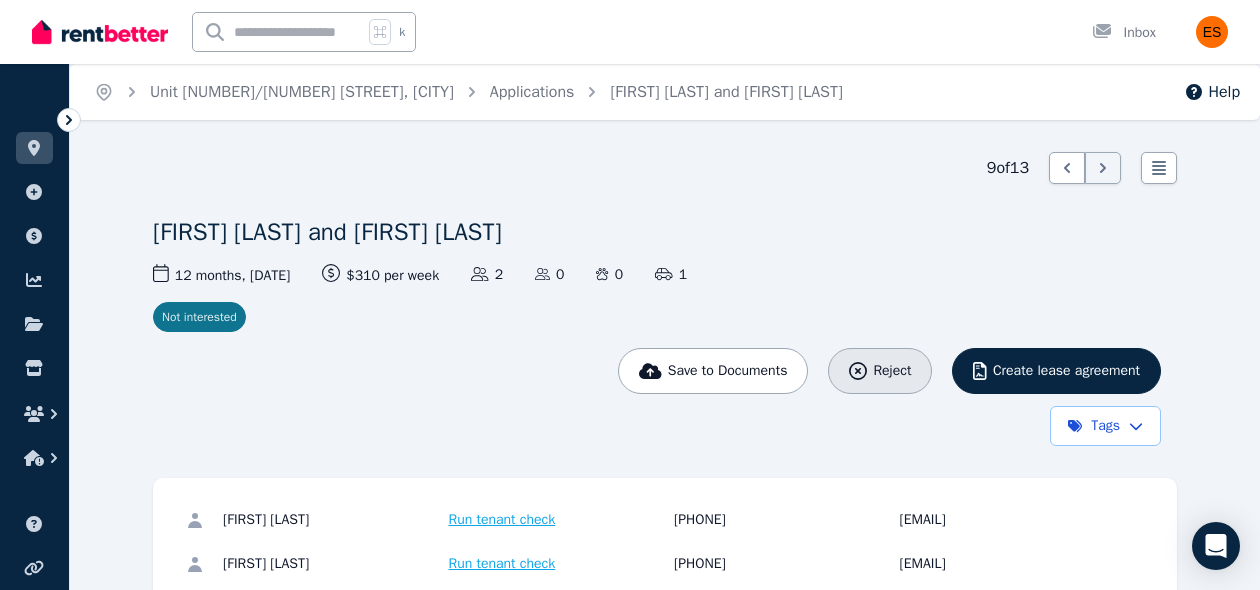 click on "Reject" at bounding box center [892, 371] 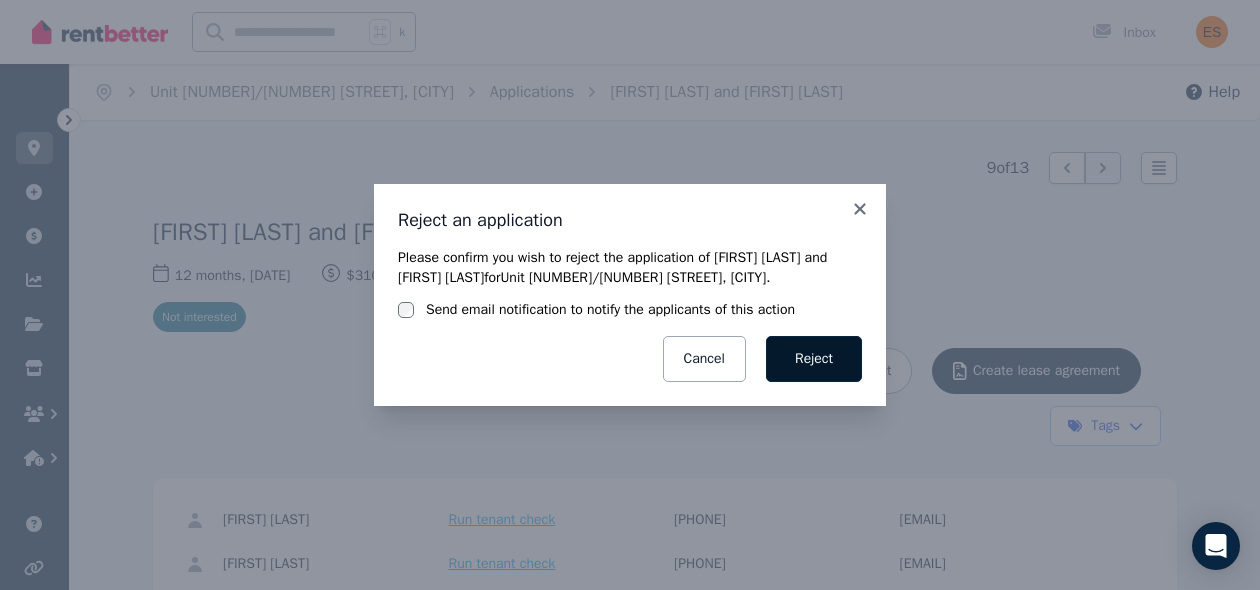 click on "Reject" at bounding box center [814, 359] 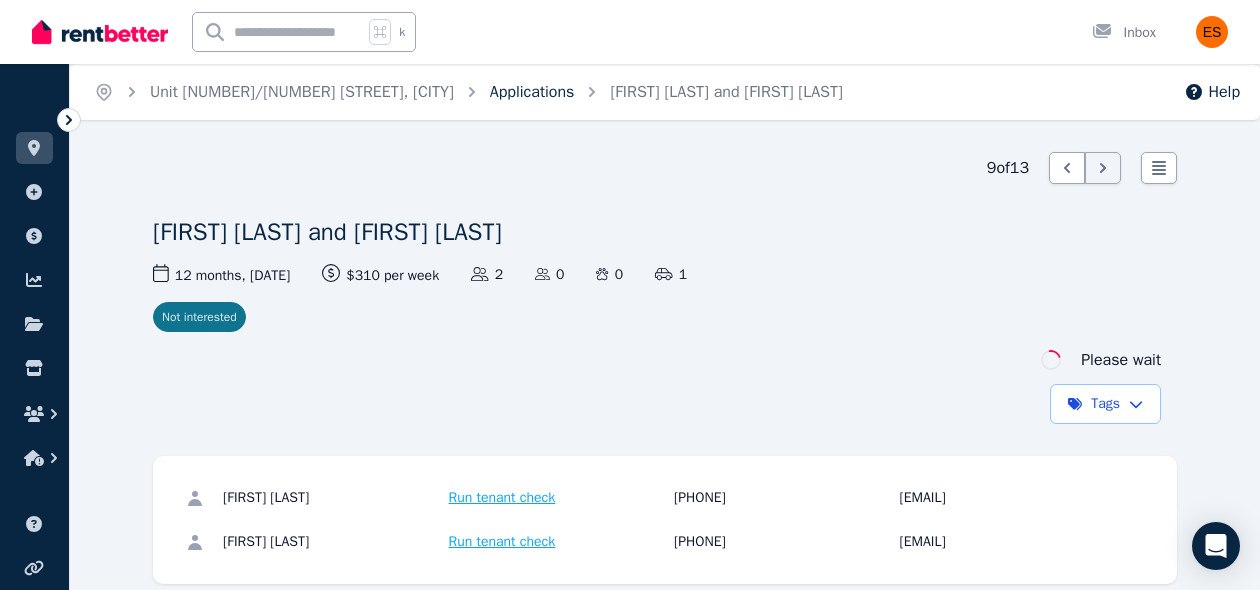 click on "Applications" at bounding box center (532, 92) 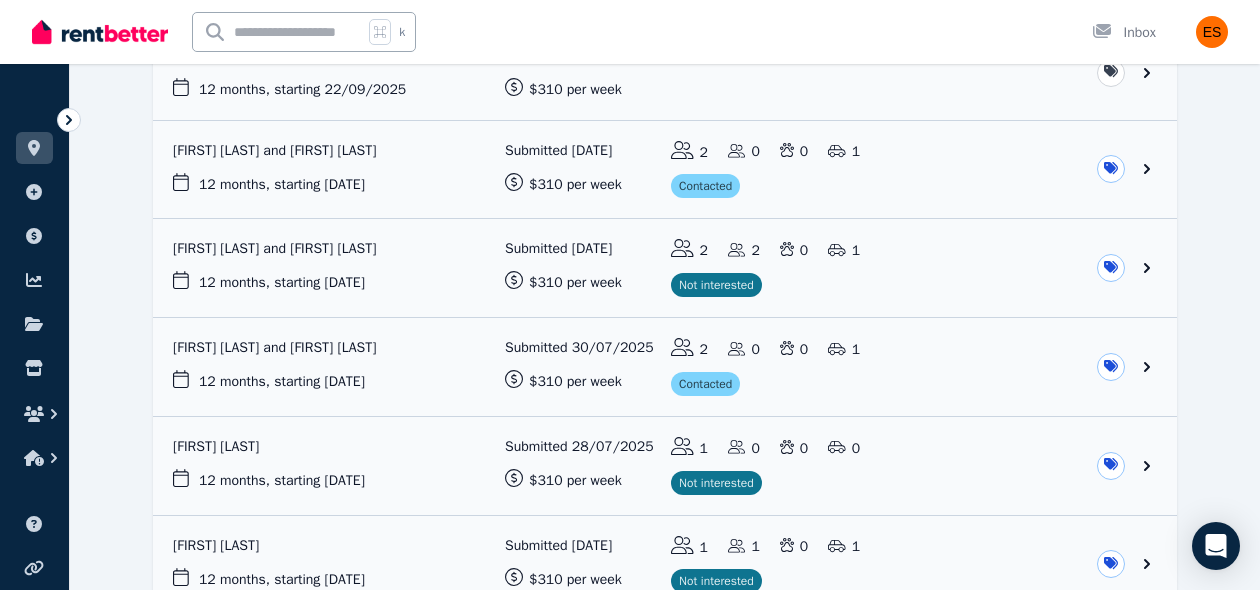 scroll, scrollTop: 608, scrollLeft: 0, axis: vertical 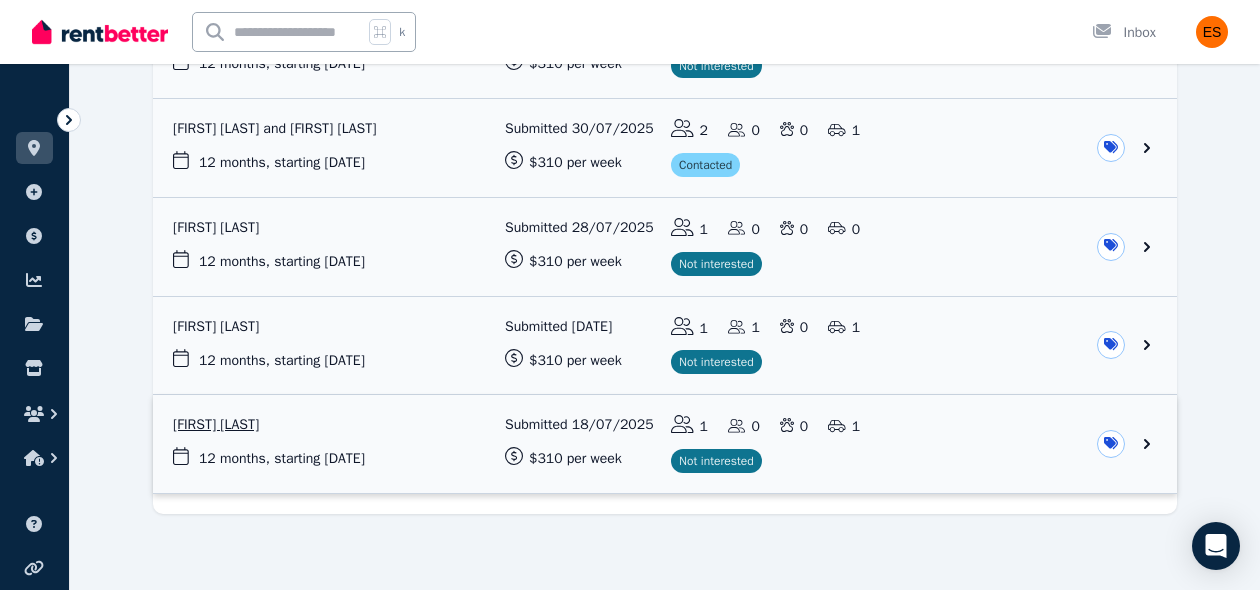 click at bounding box center [665, 444] 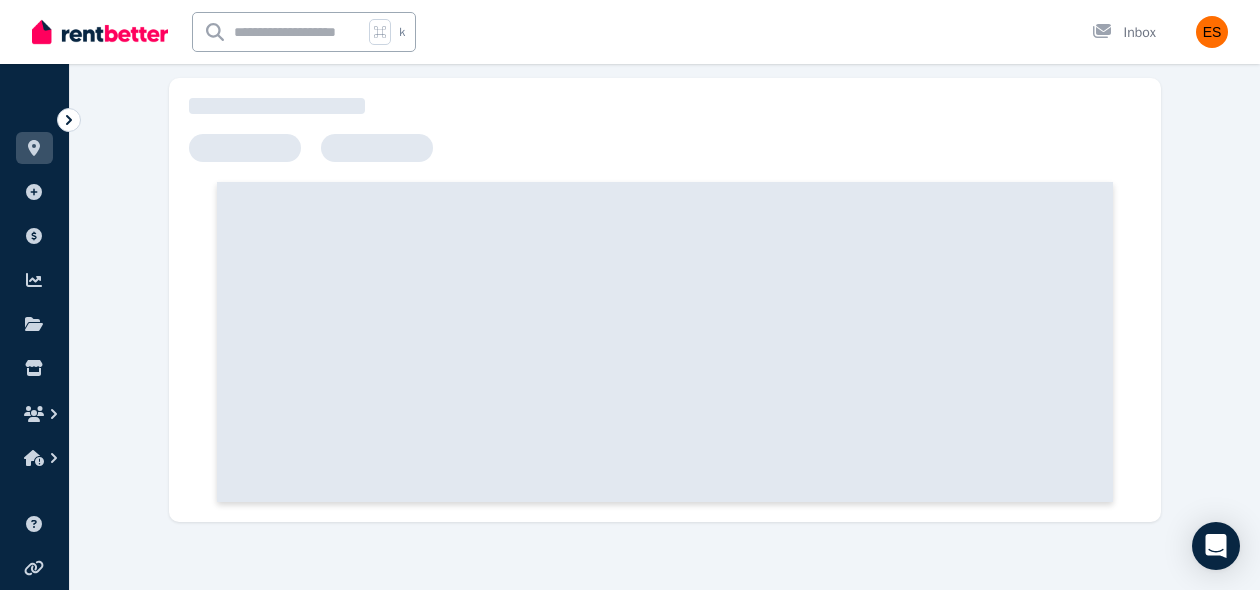 scroll, scrollTop: 0, scrollLeft: 0, axis: both 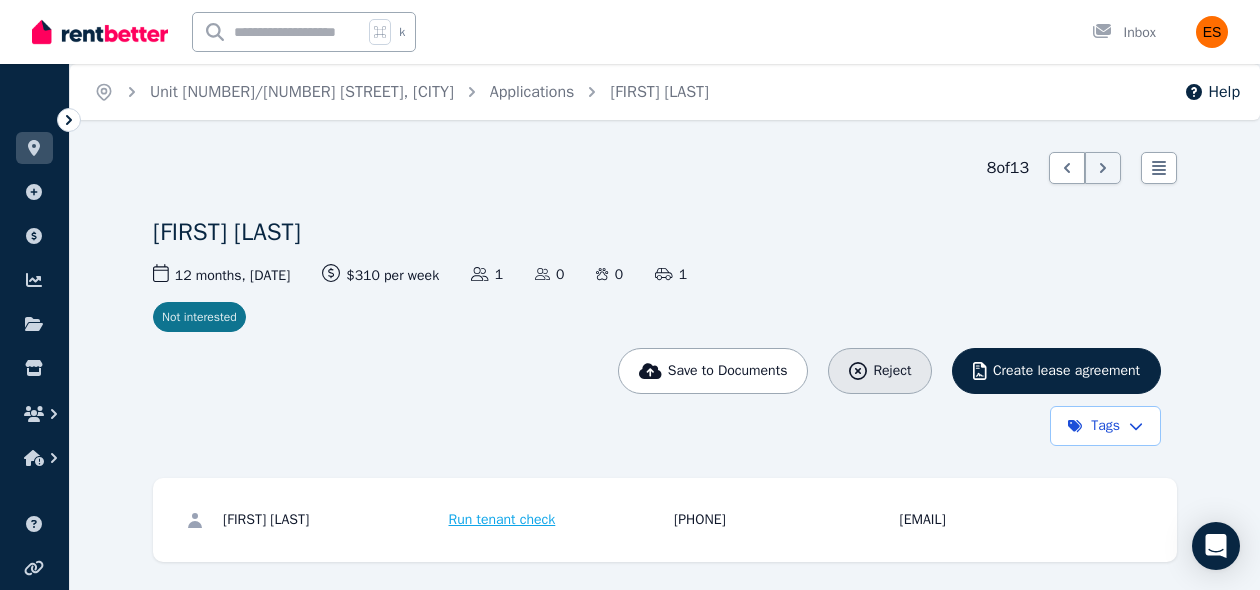 click on "Reject" at bounding box center [880, 371] 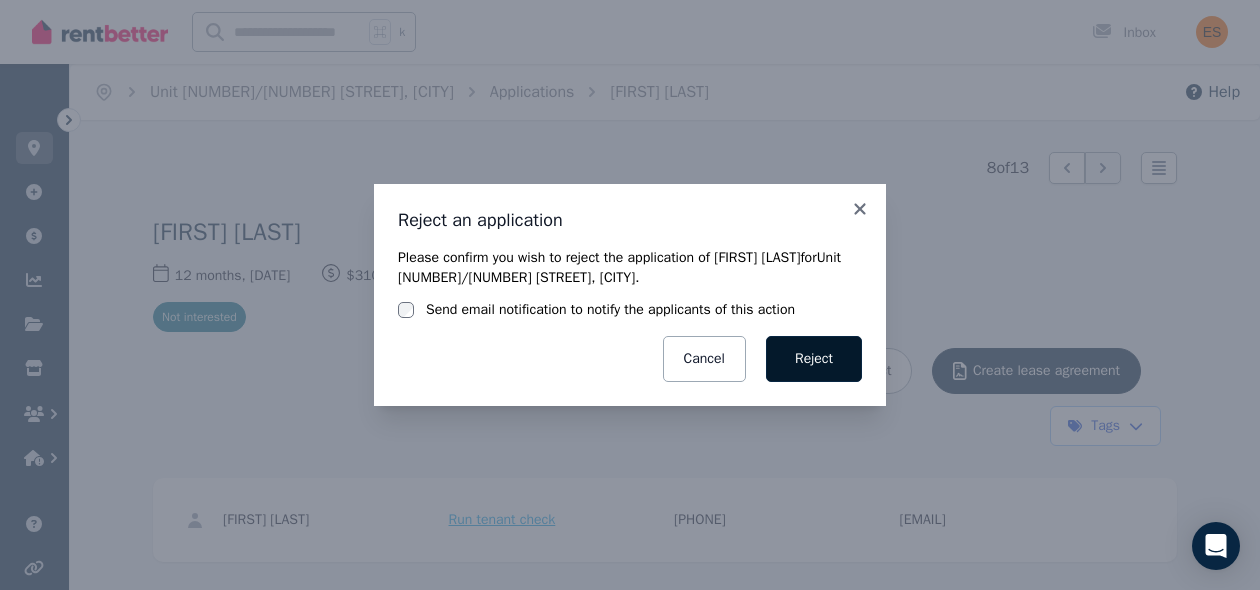 click on "Reject" at bounding box center (814, 359) 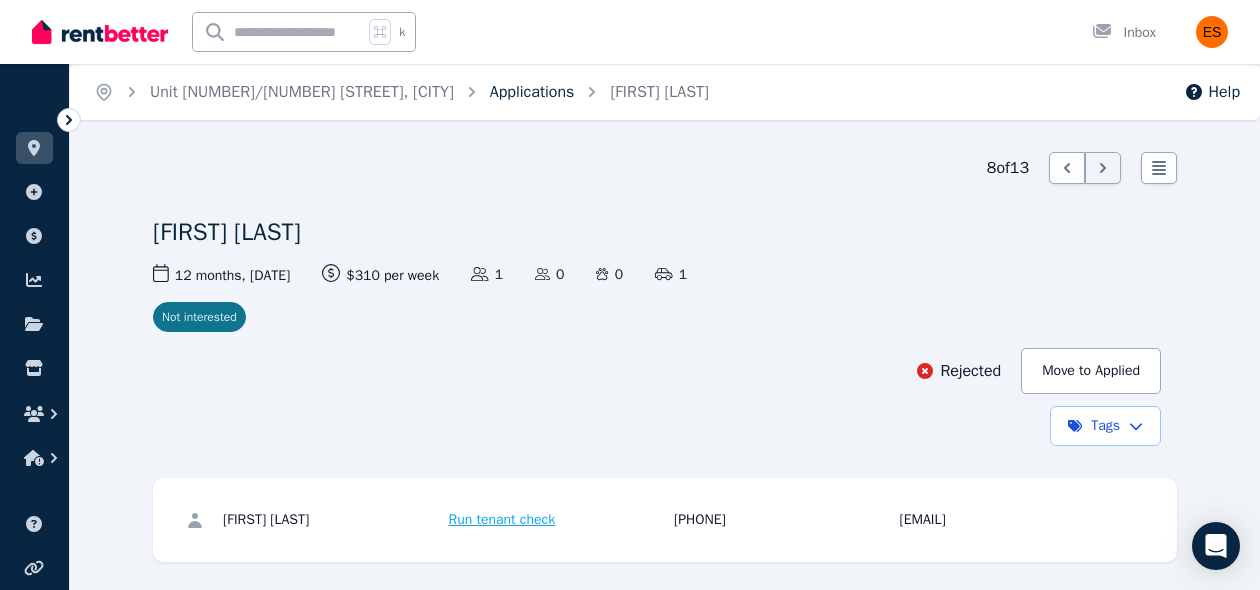 click on "Applications" at bounding box center (532, 92) 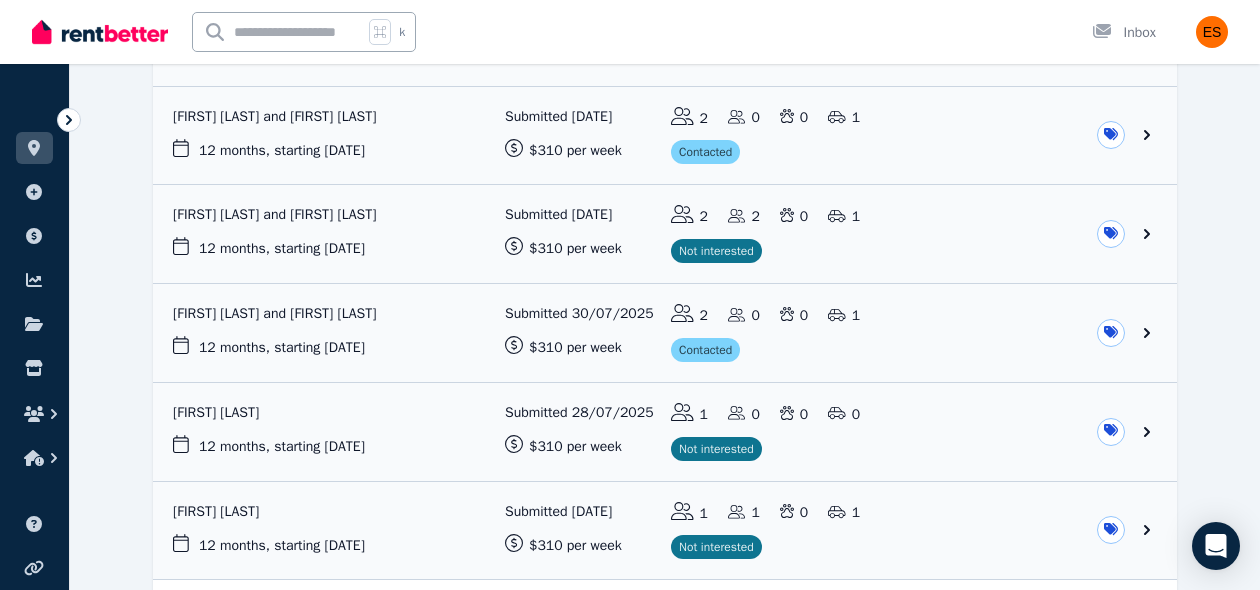scroll, scrollTop: 510, scrollLeft: 0, axis: vertical 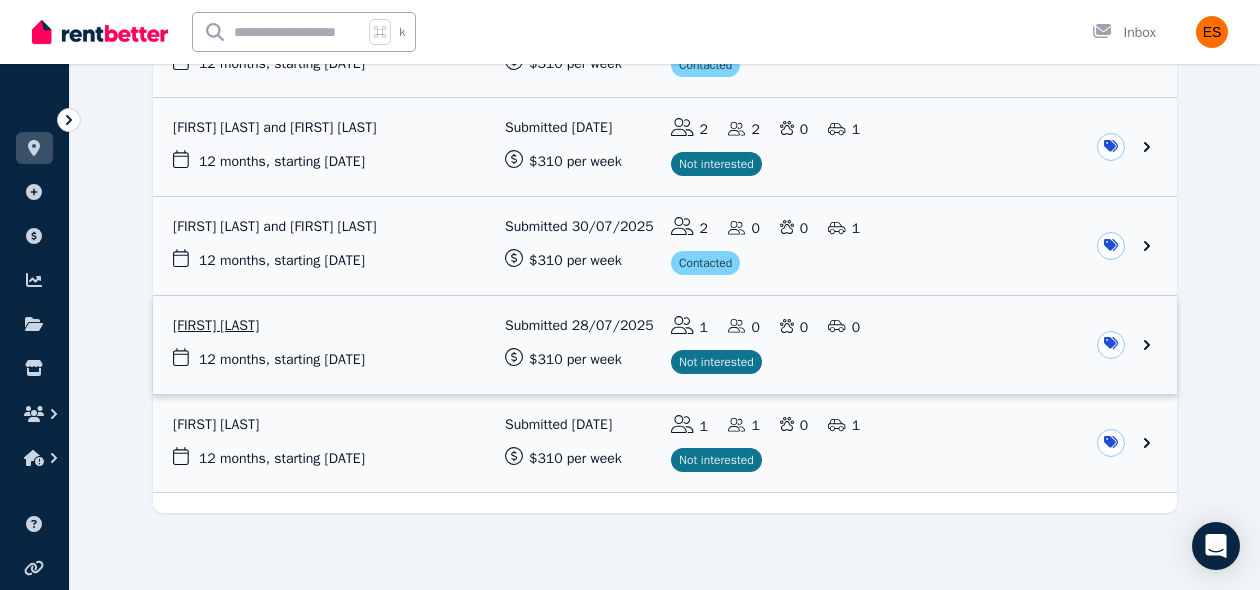 click at bounding box center [665, 345] 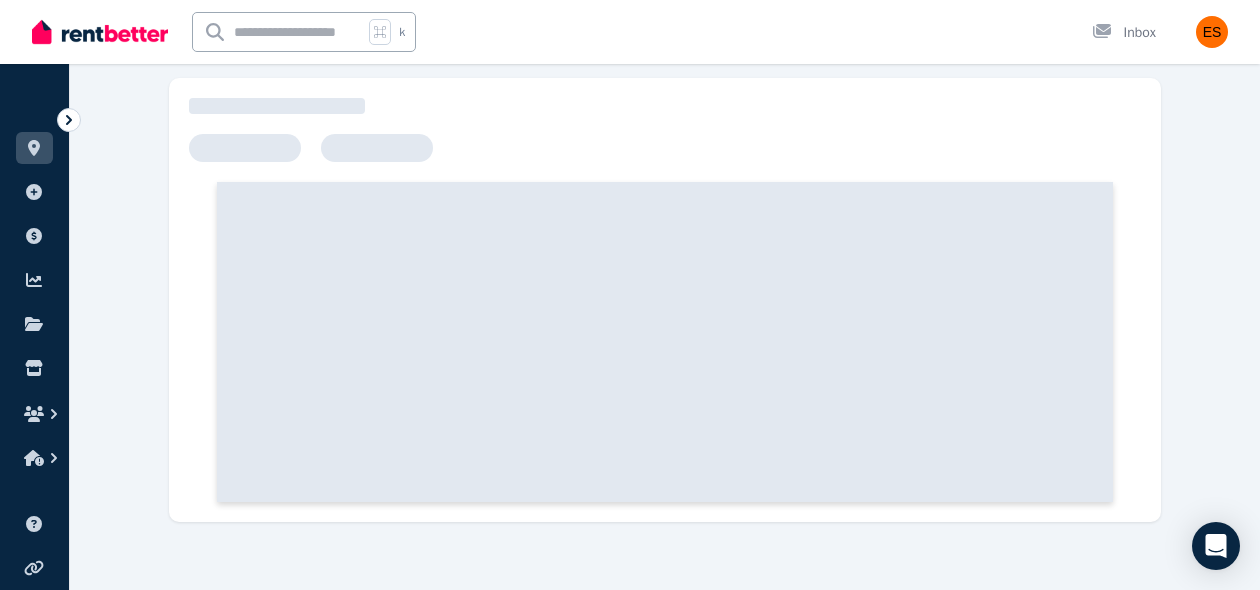 scroll, scrollTop: 0, scrollLeft: 0, axis: both 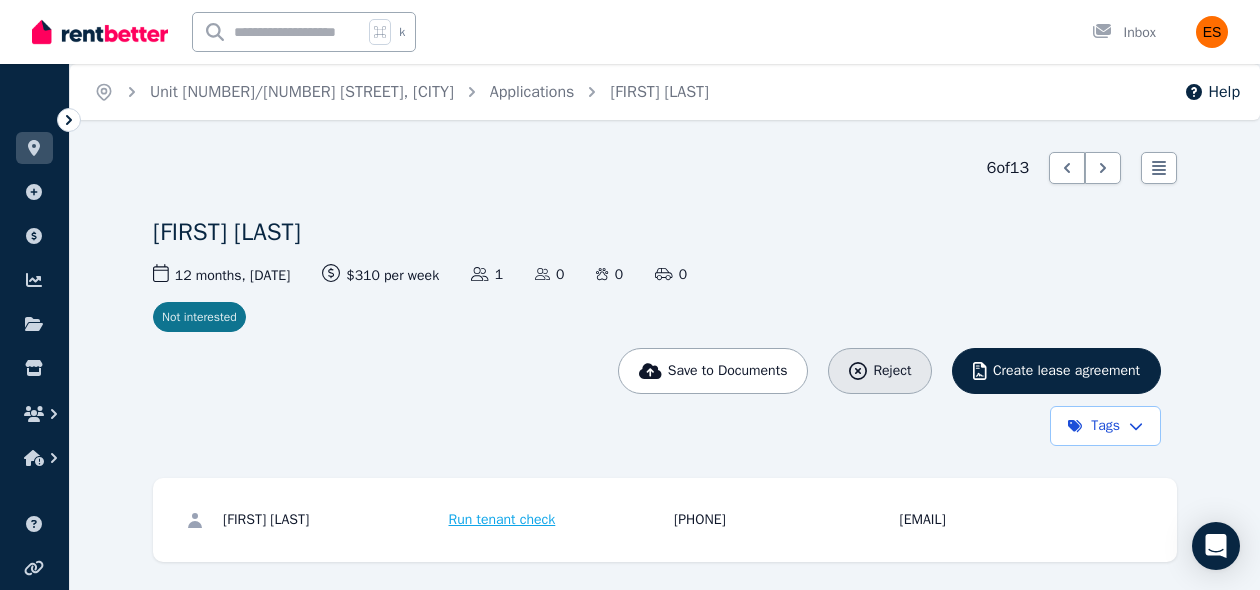 click on "Reject" at bounding box center (892, 371) 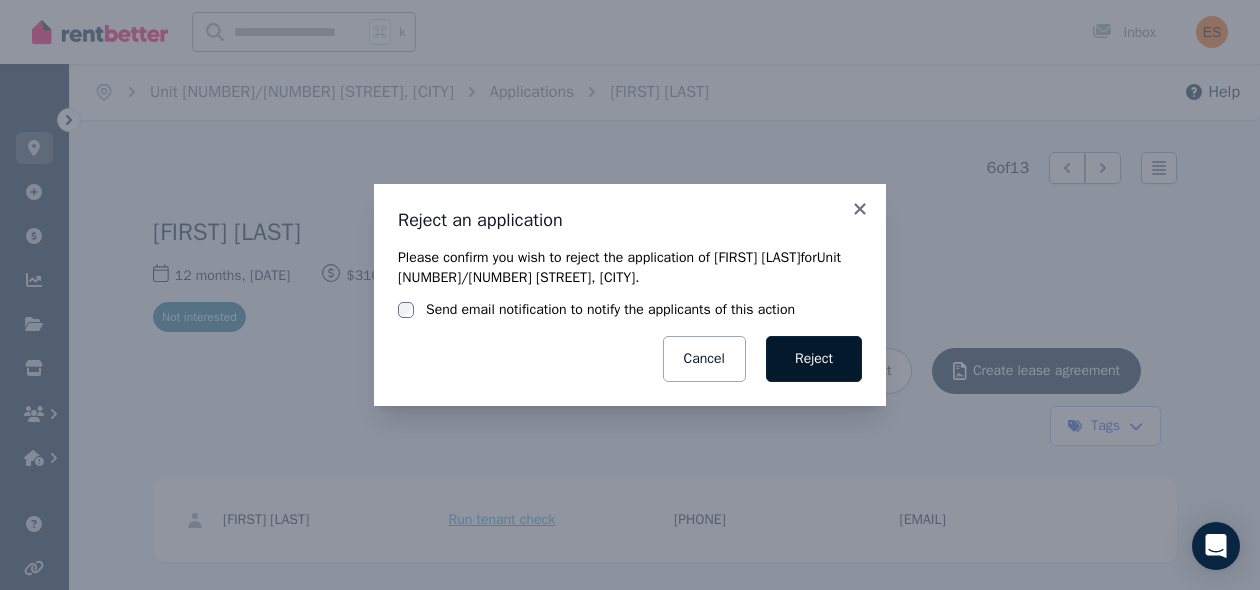 click on "Reject" at bounding box center (814, 359) 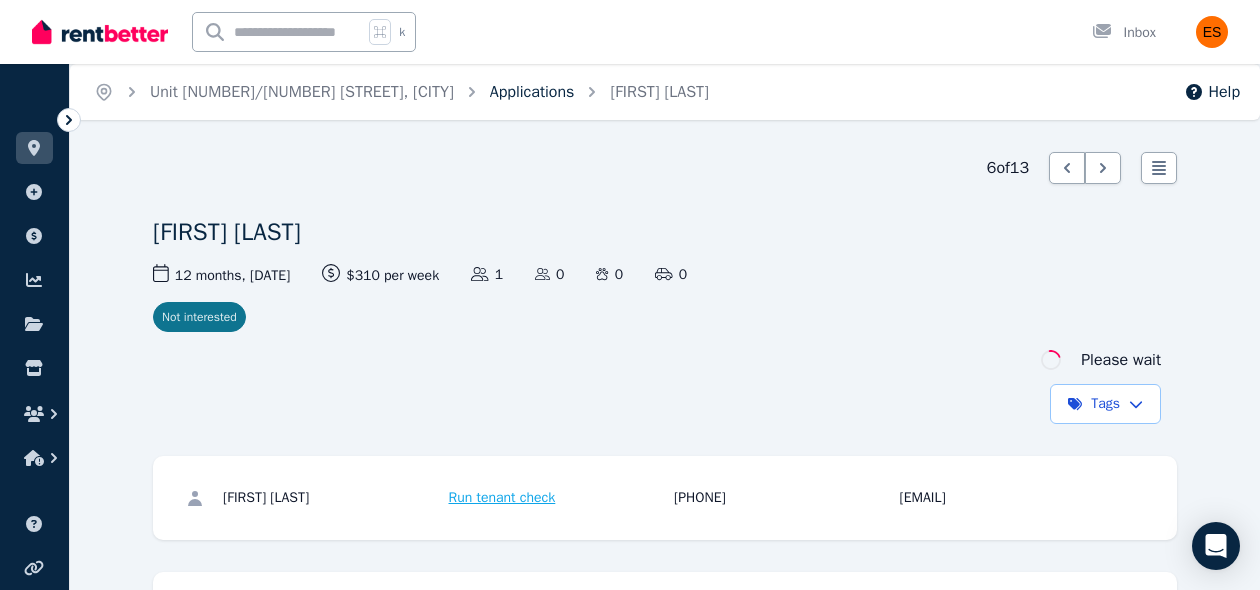 click on "Applications" at bounding box center (532, 92) 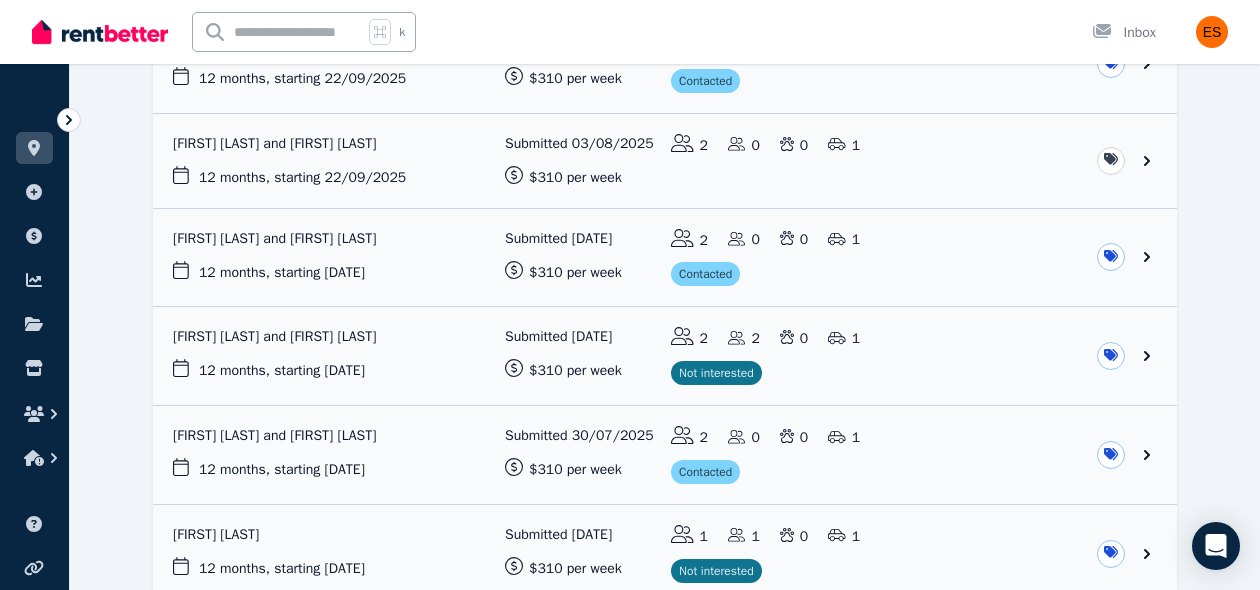 scroll, scrollTop: 303, scrollLeft: 0, axis: vertical 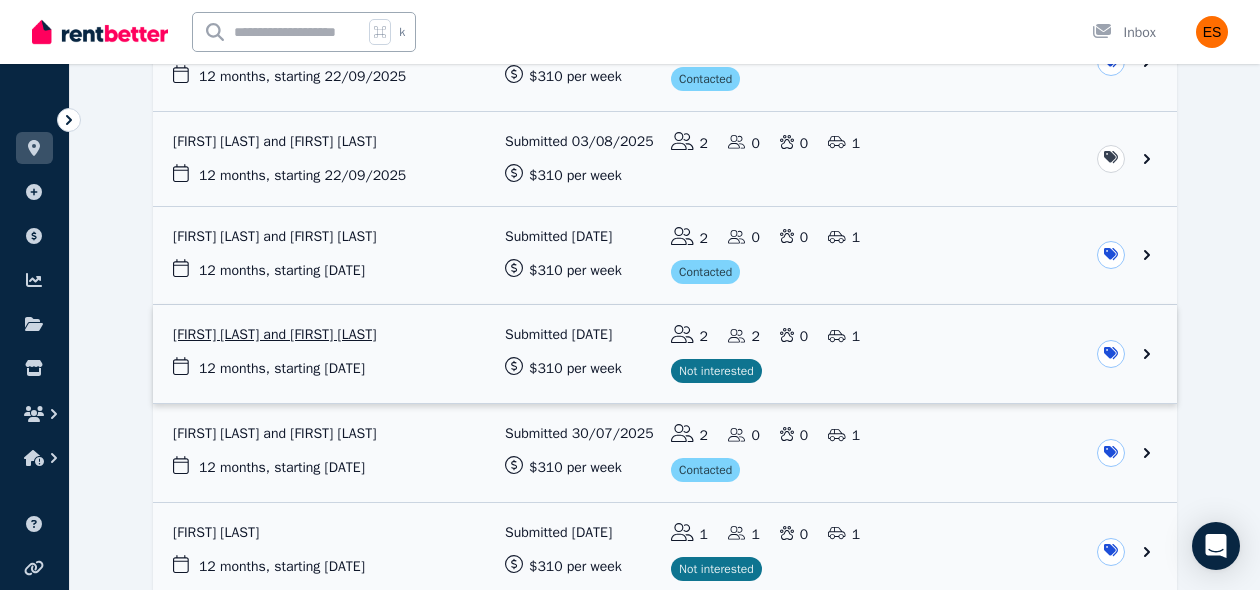 click at bounding box center (665, 354) 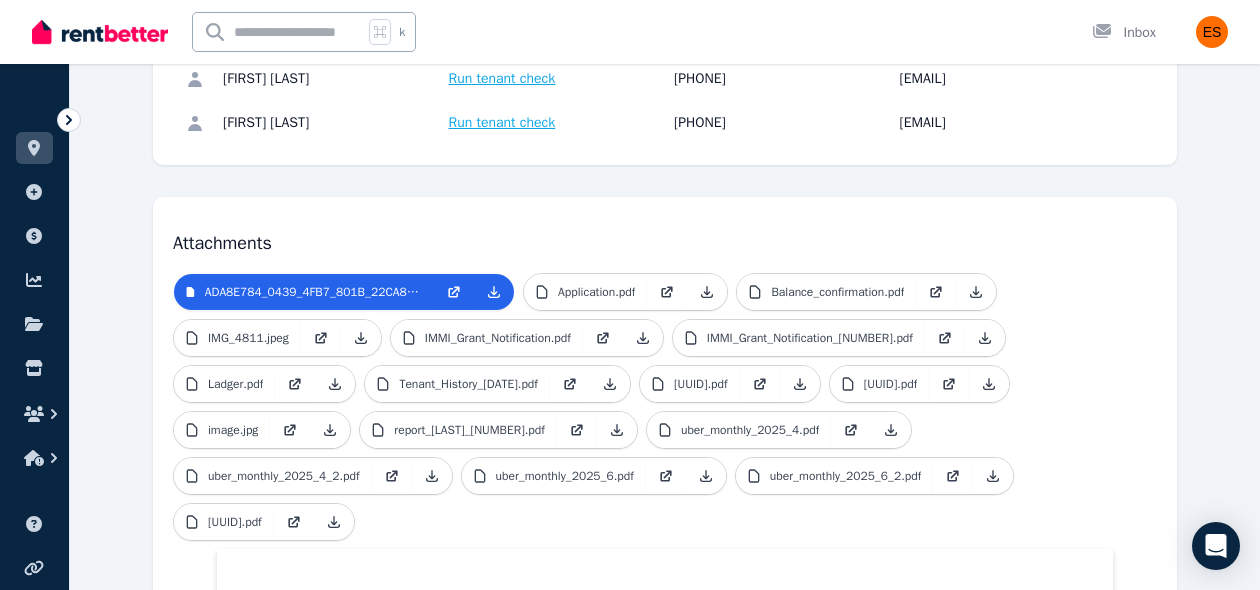 scroll, scrollTop: 433, scrollLeft: 0, axis: vertical 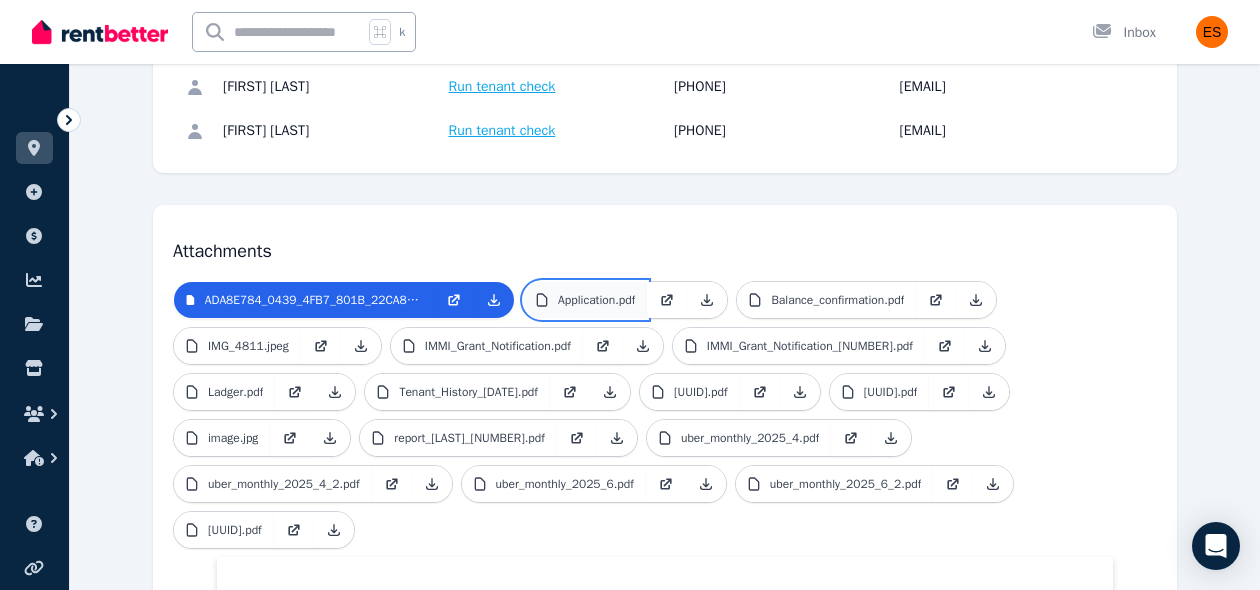 click on "Application.pdf" at bounding box center (596, 300) 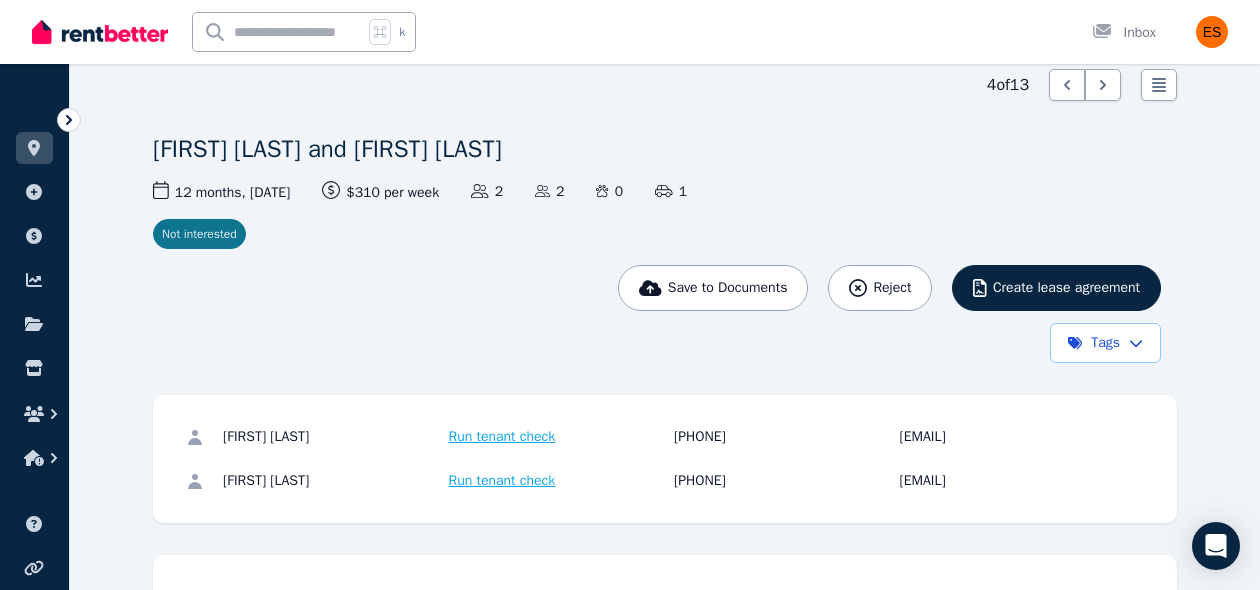 scroll, scrollTop: 0, scrollLeft: 0, axis: both 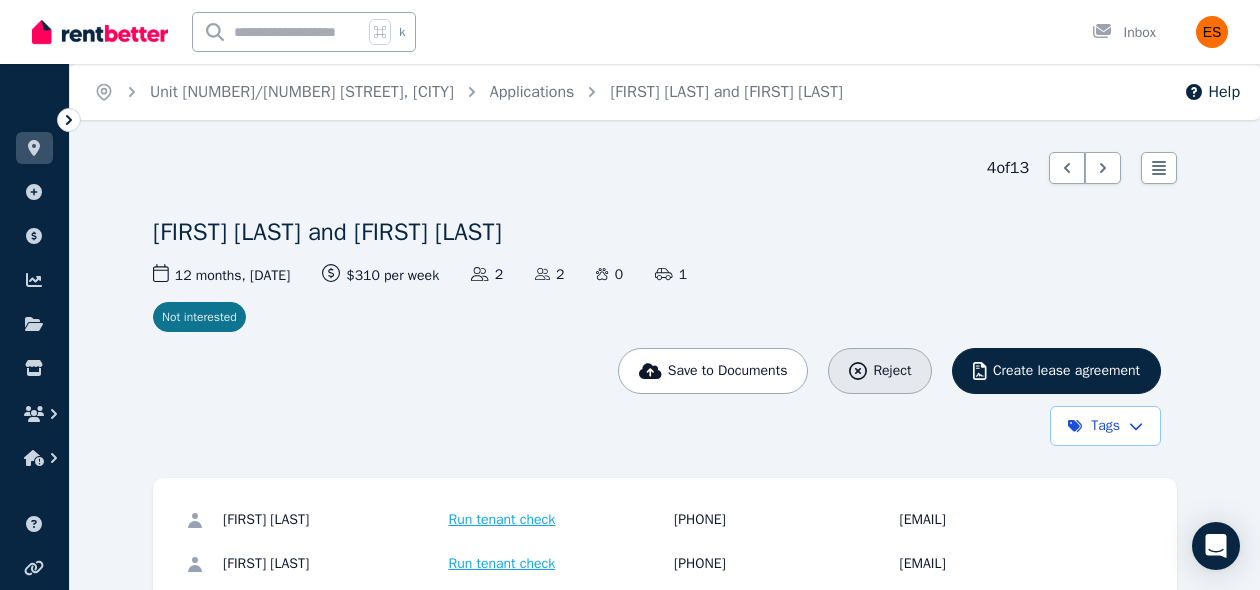 click on "Reject" at bounding box center [892, 371] 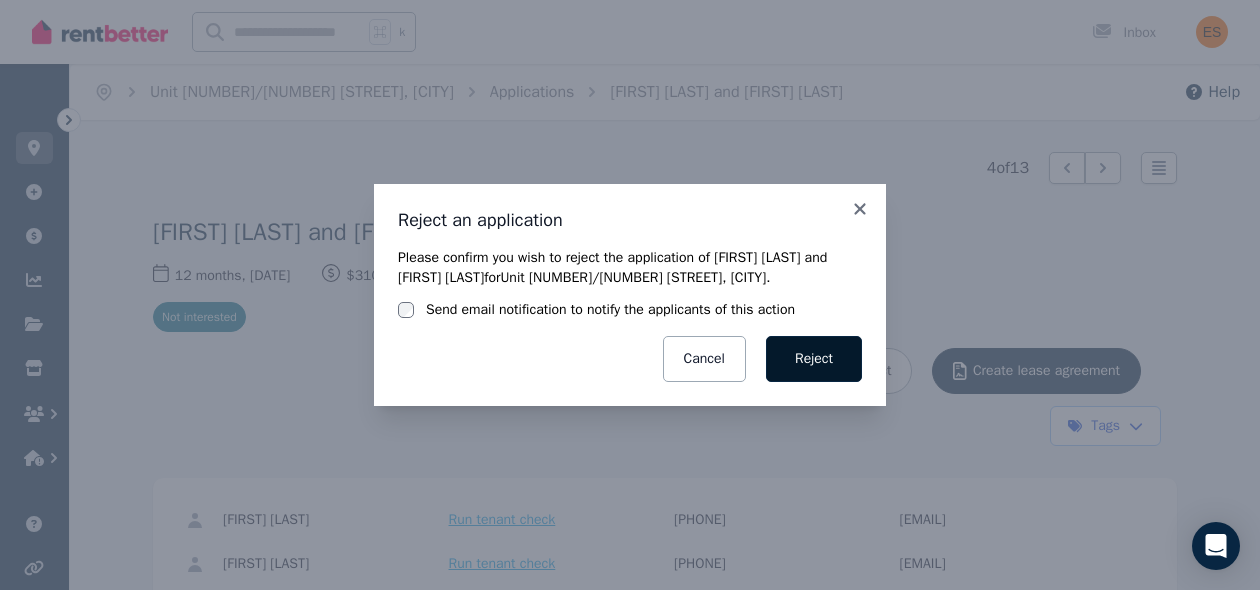 click on "Reject" at bounding box center (814, 359) 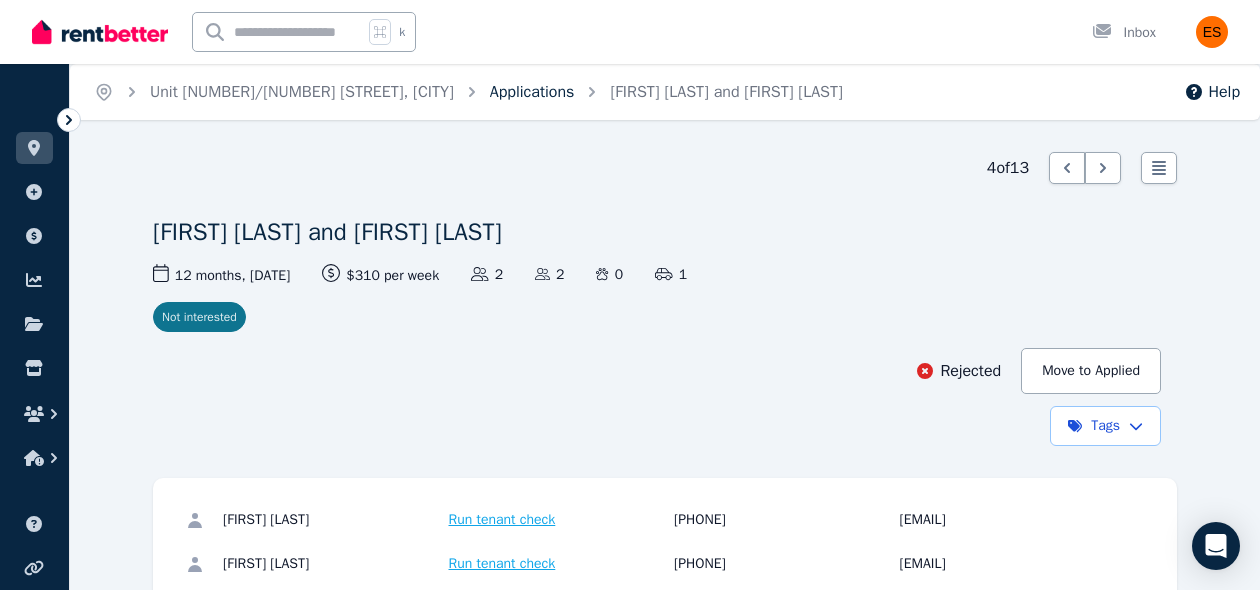 click on "Applications" at bounding box center (532, 92) 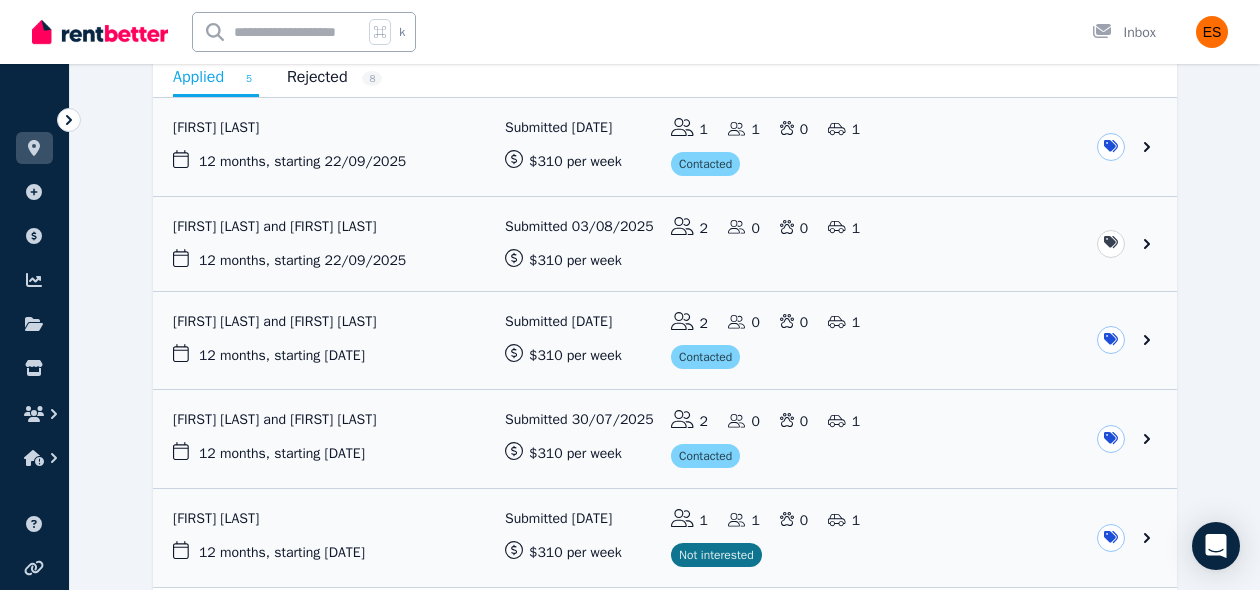 scroll, scrollTop: 315, scrollLeft: 0, axis: vertical 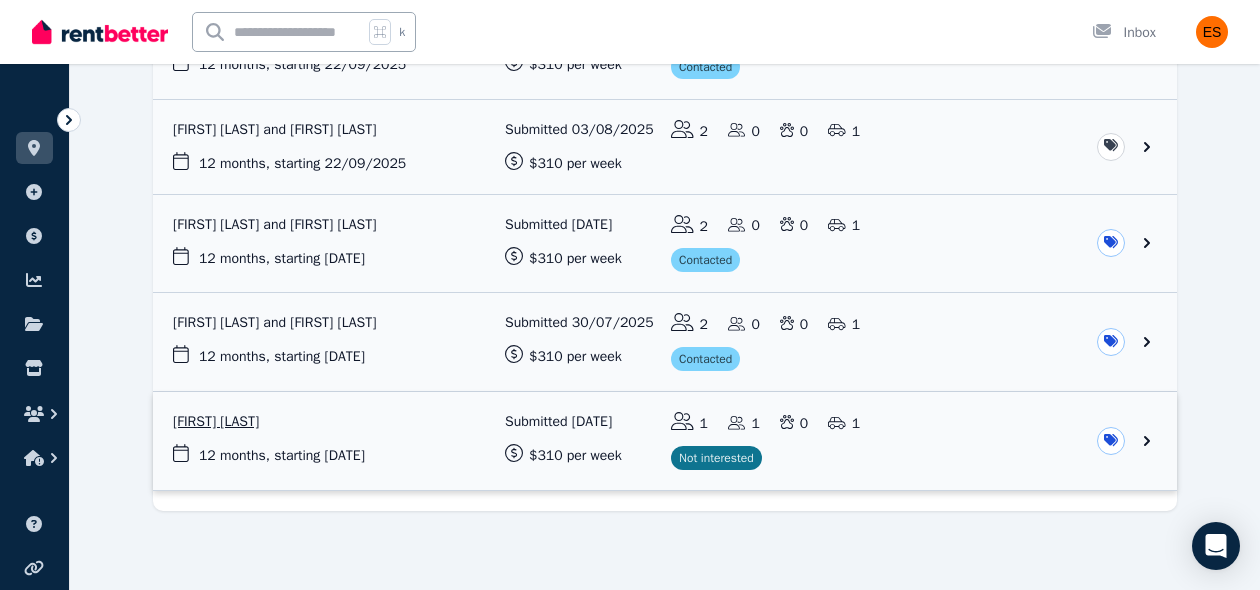 click at bounding box center (665, 441) 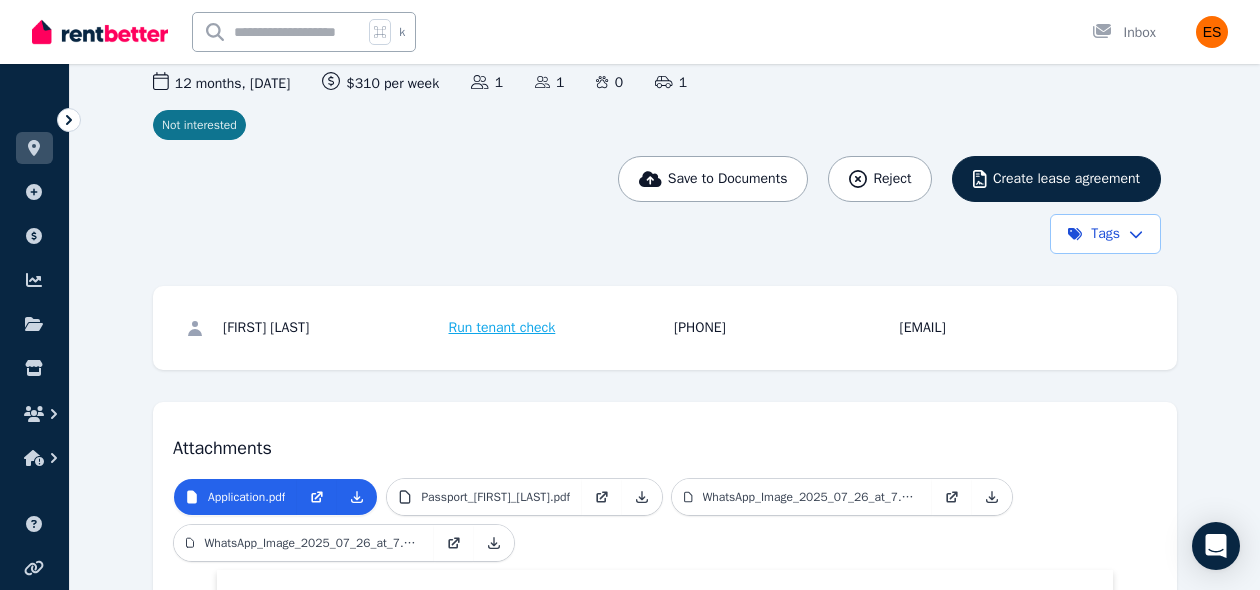 scroll, scrollTop: 0, scrollLeft: 0, axis: both 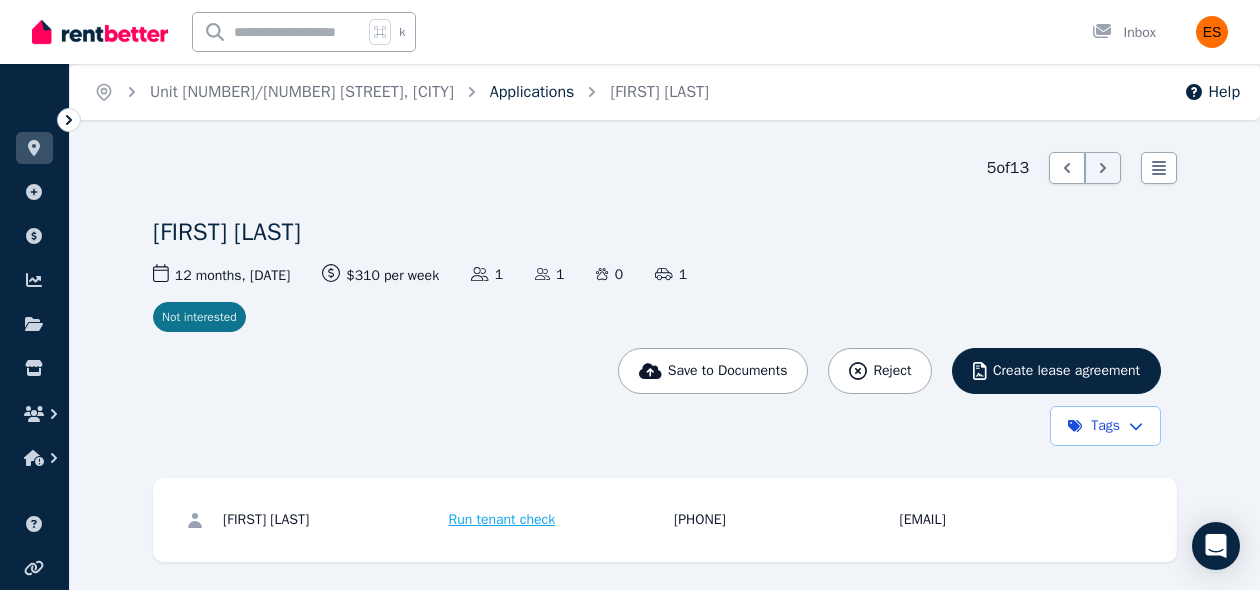 click on "Applications" at bounding box center (532, 92) 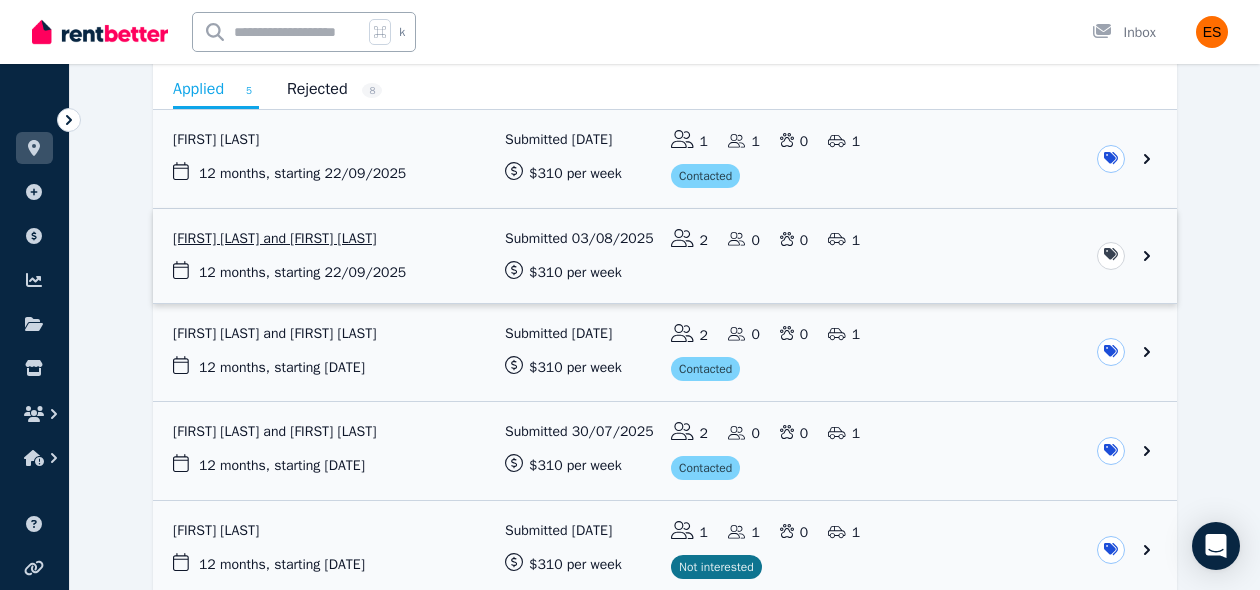 scroll, scrollTop: 197, scrollLeft: 0, axis: vertical 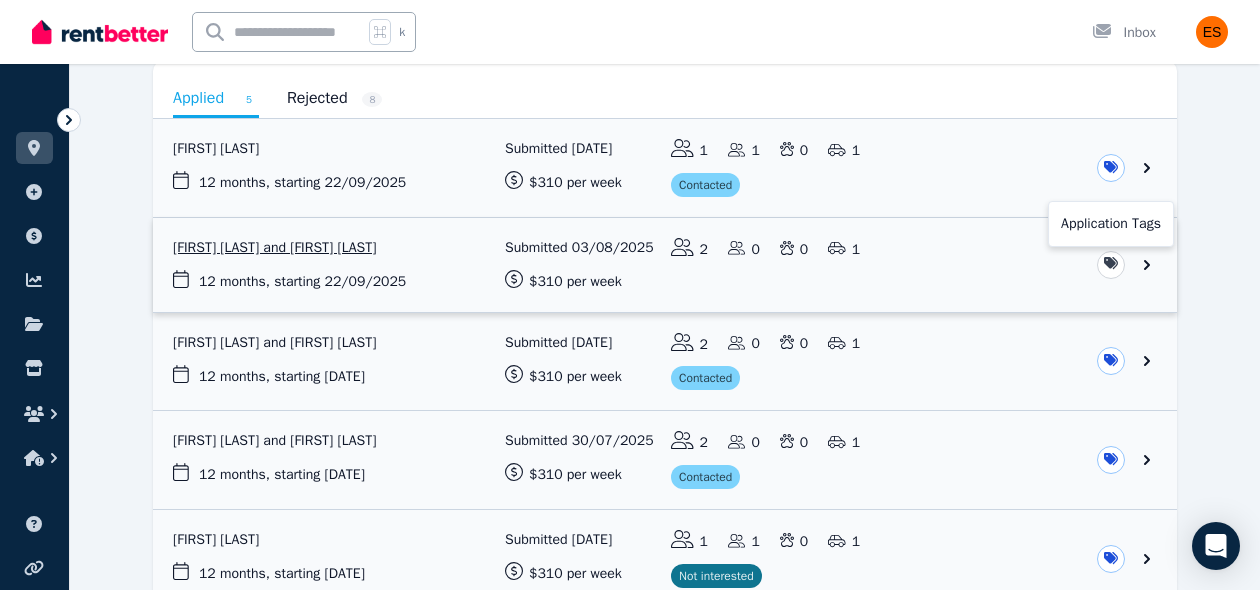 click on "**********" at bounding box center [630, 98] 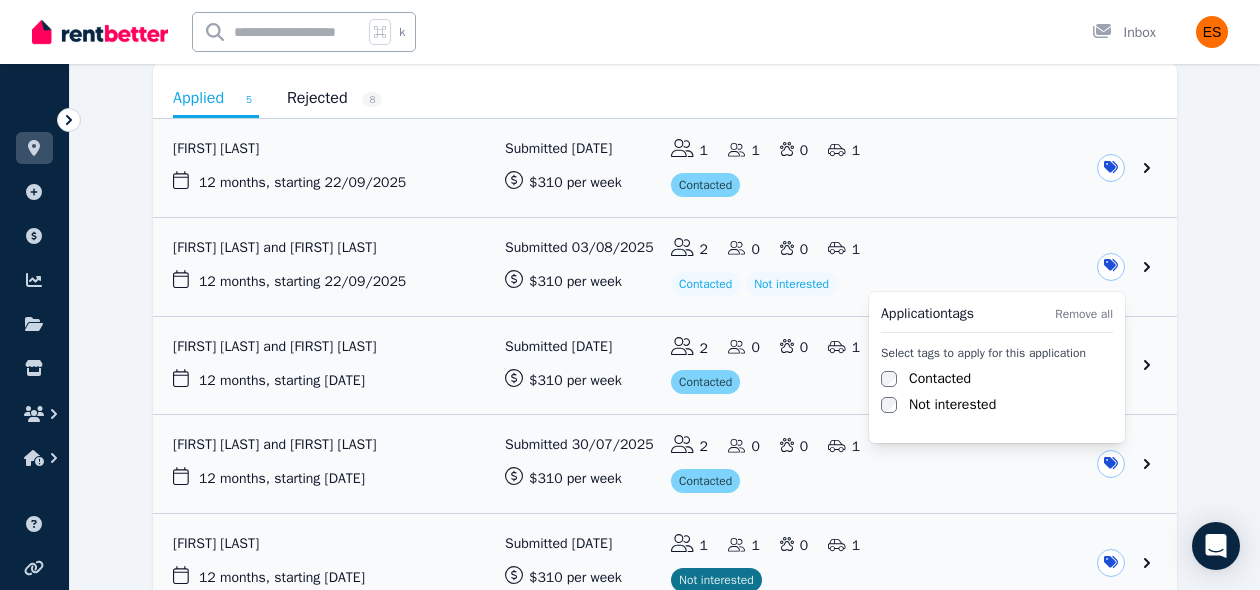 click on "**********" at bounding box center [630, 98] 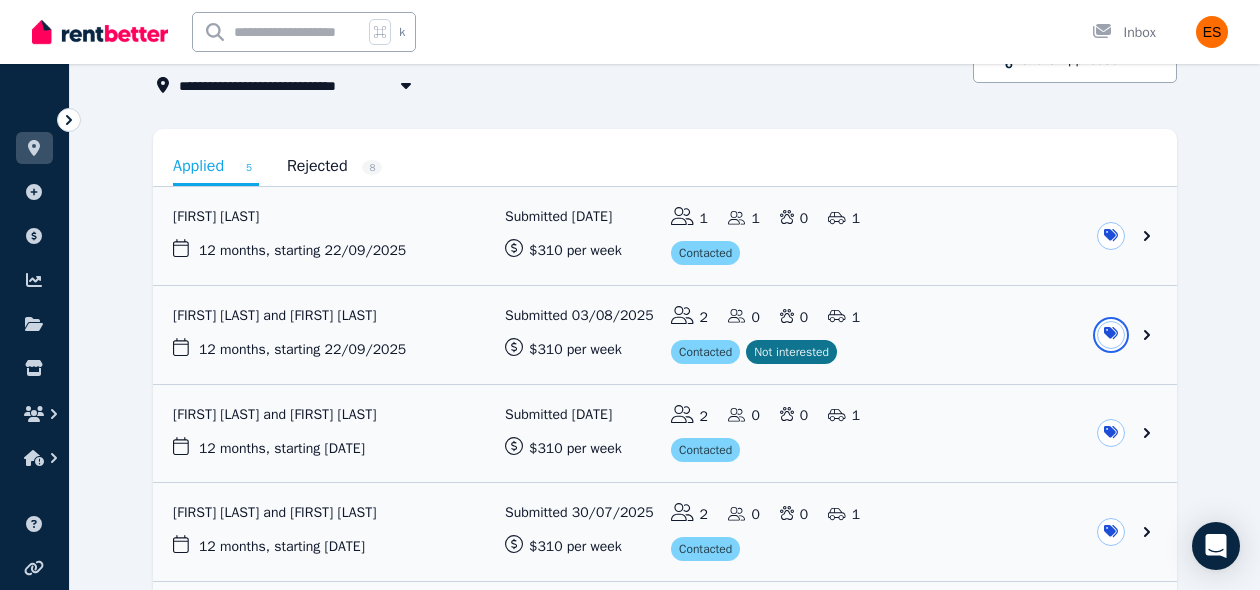 scroll, scrollTop: 0, scrollLeft: 0, axis: both 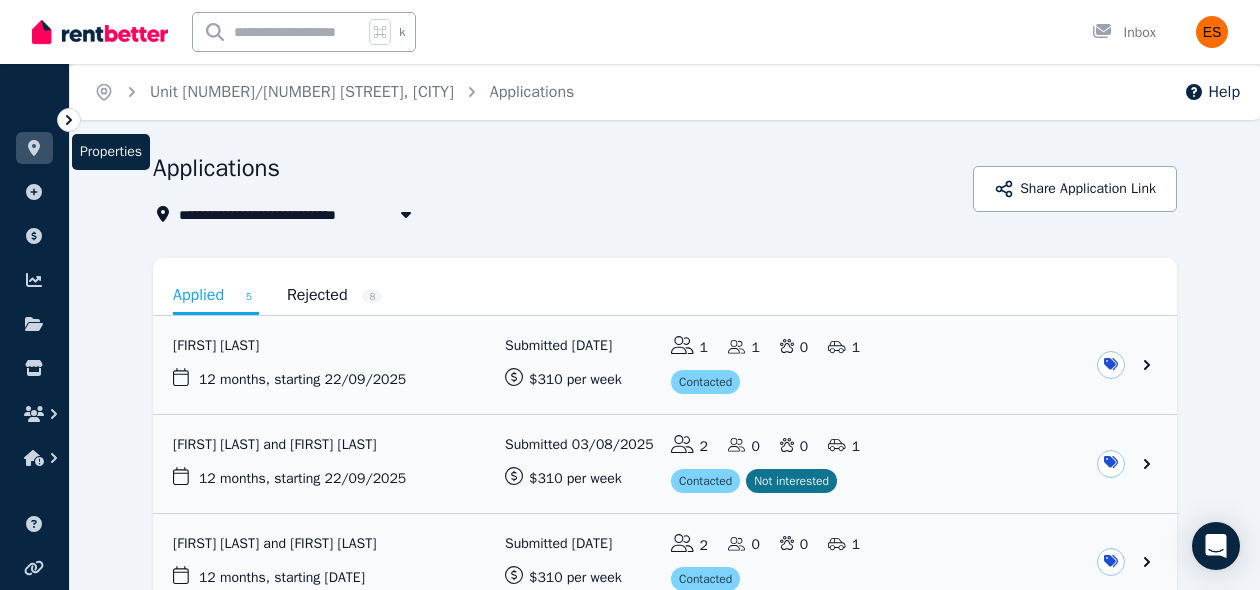 click at bounding box center [34, 148] 